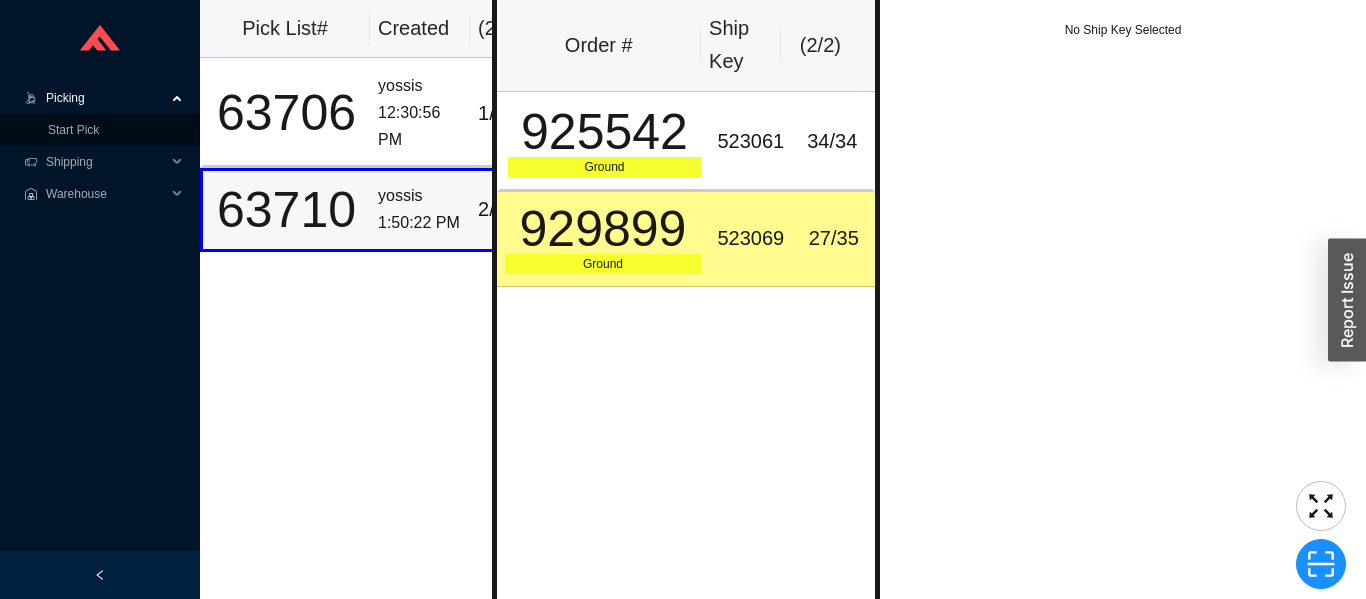scroll, scrollTop: 0, scrollLeft: 0, axis: both 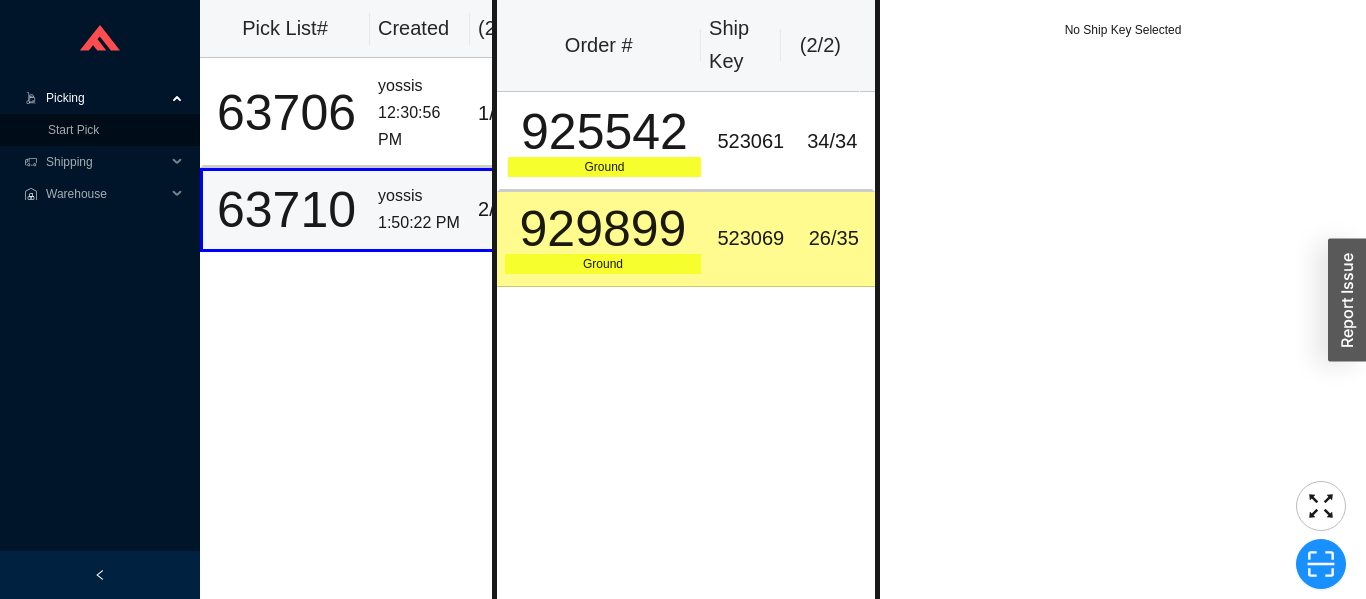 click on "929899" at bounding box center [603, 229] 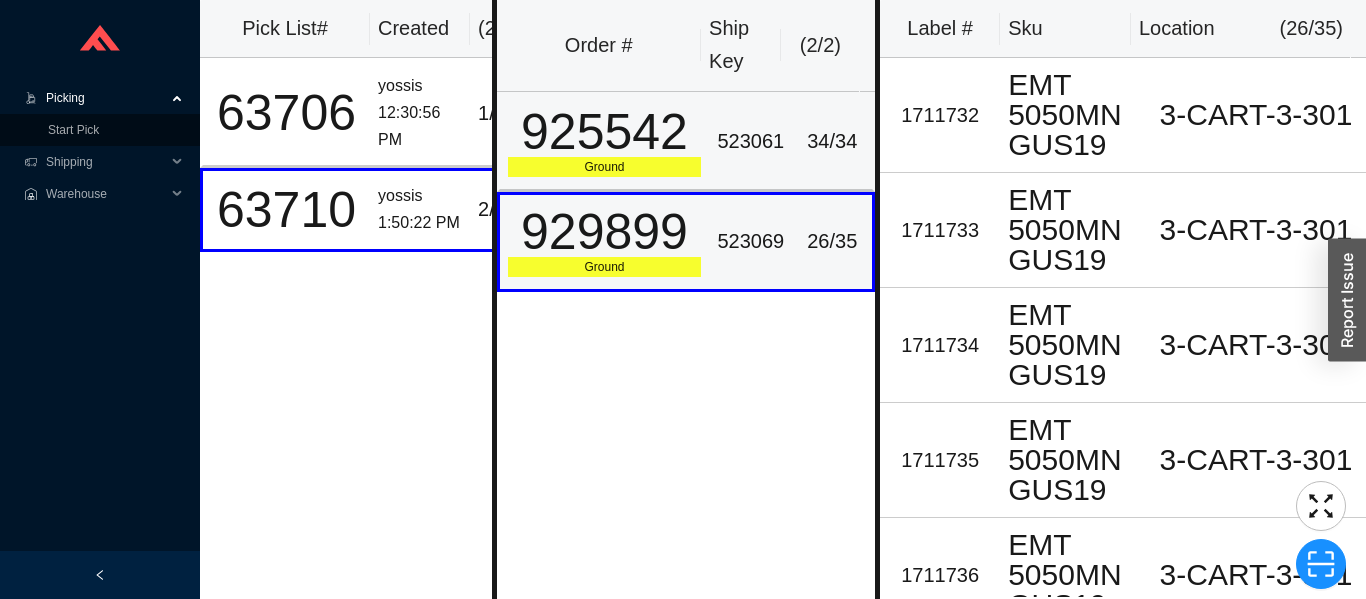 click on "925542" at bounding box center [605, 132] 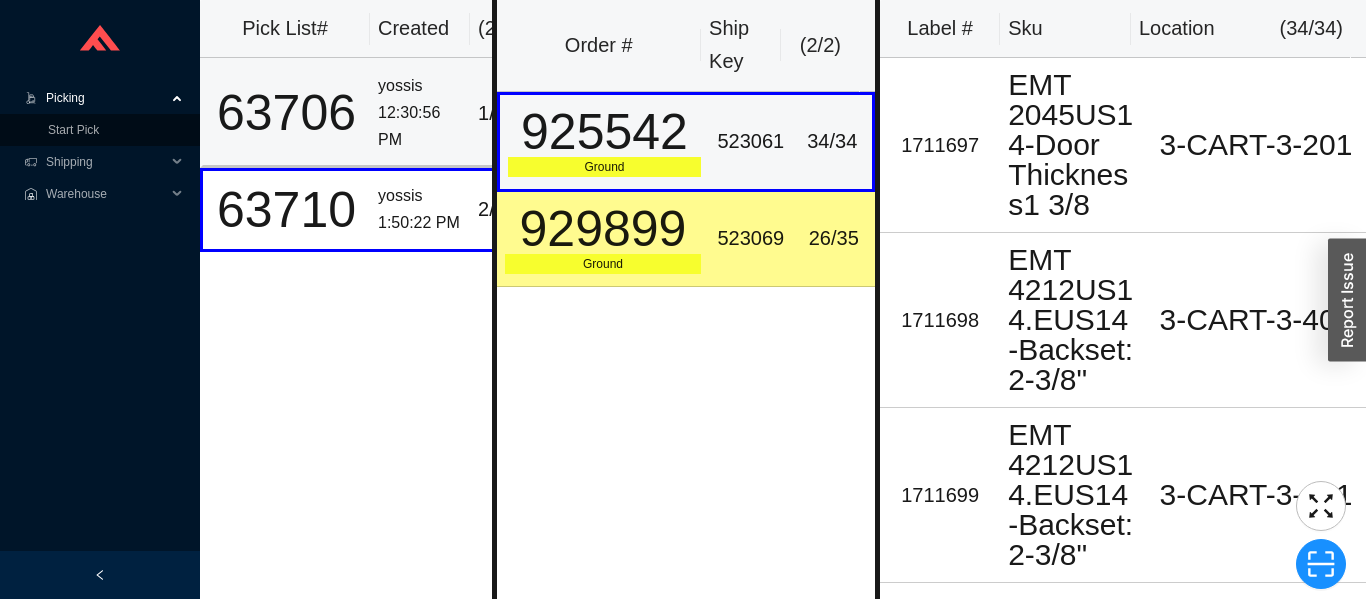 click on "yossis 12:30:56 PM" at bounding box center [420, 113] 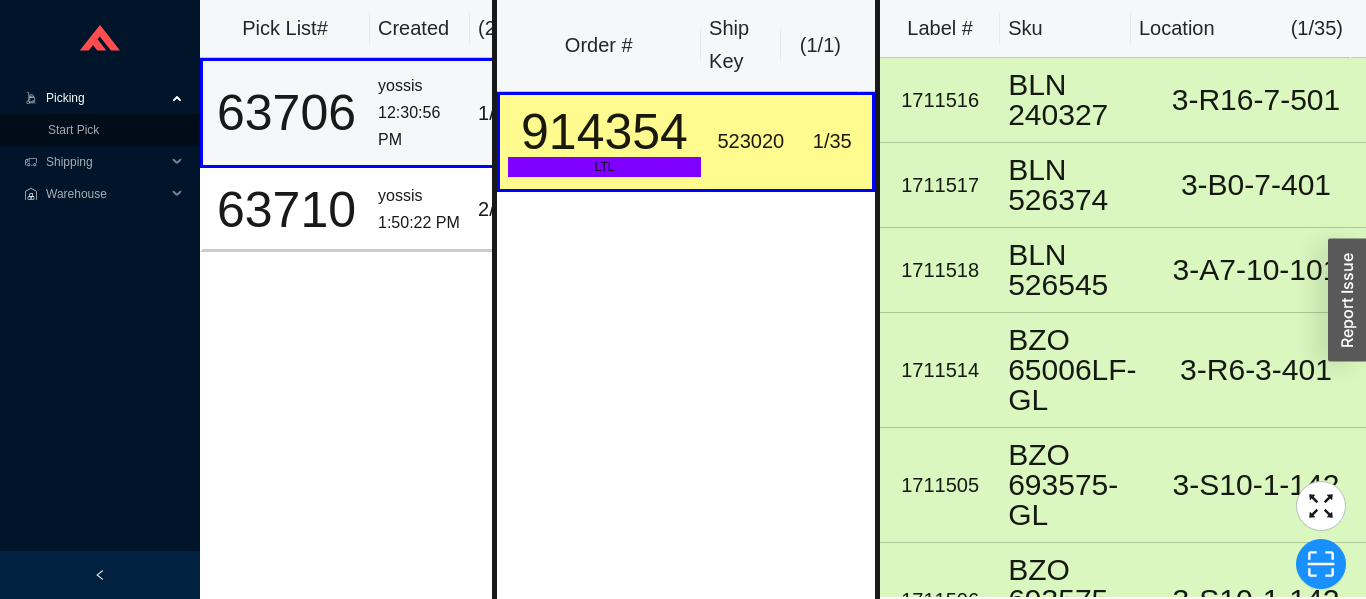 click on "Picking" at bounding box center (106, 98) 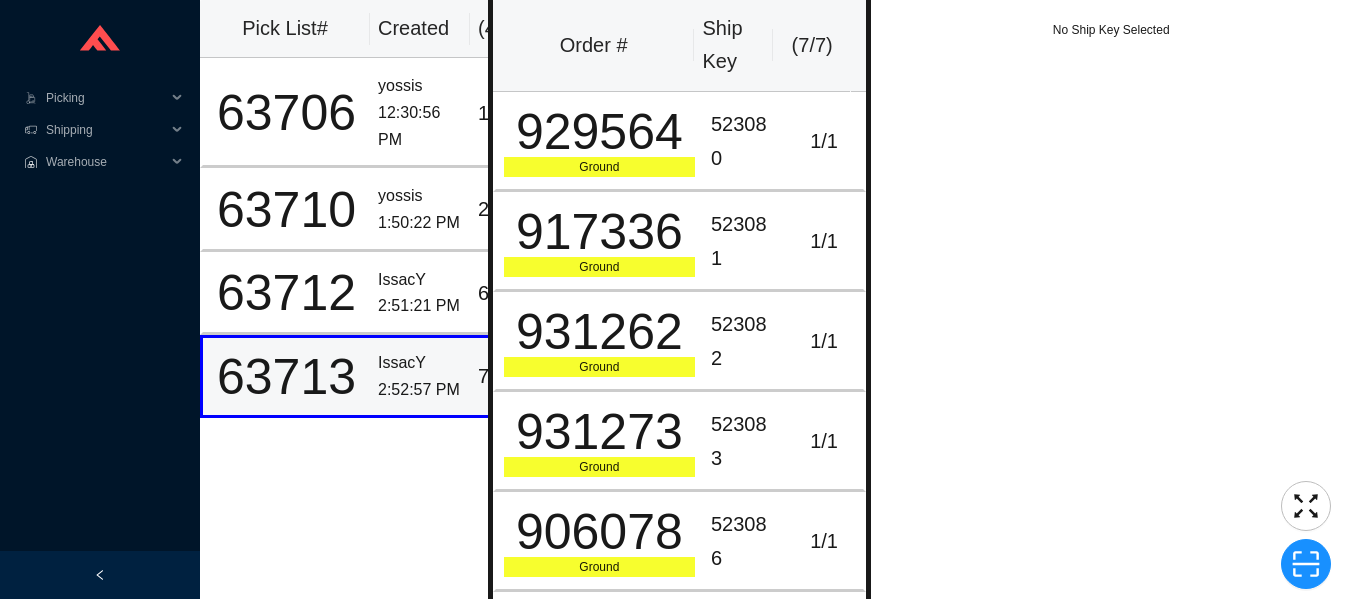 scroll, scrollTop: 0, scrollLeft: 0, axis: both 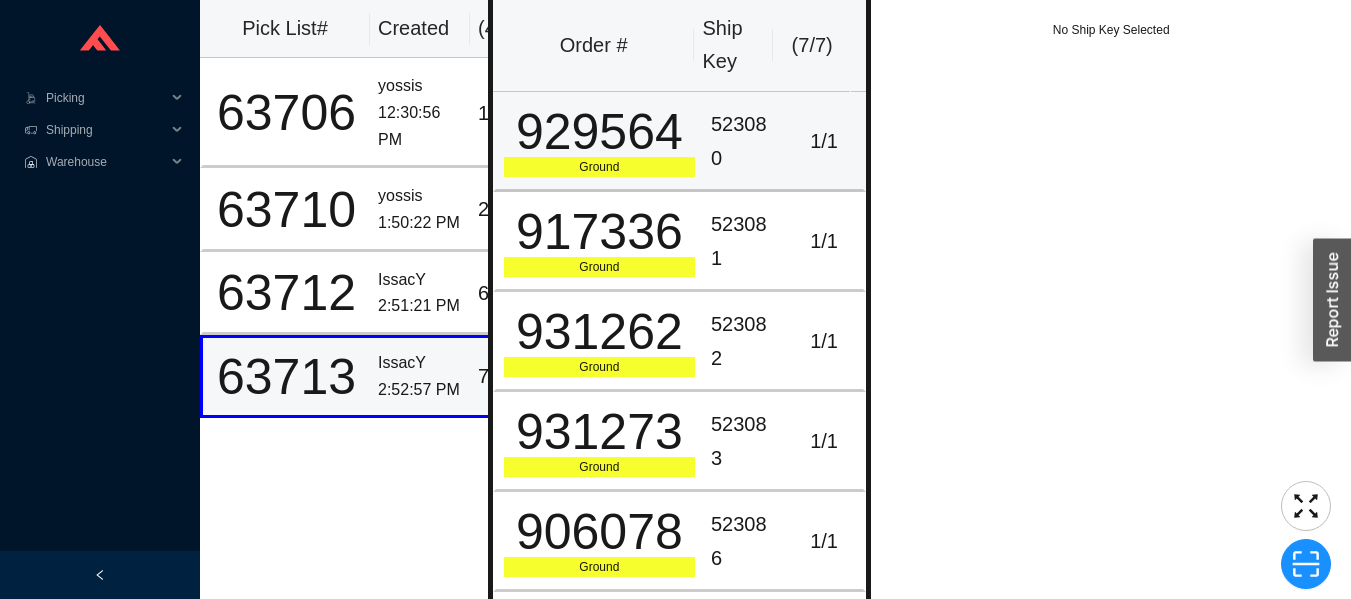 click on "929564" at bounding box center (599, 132) 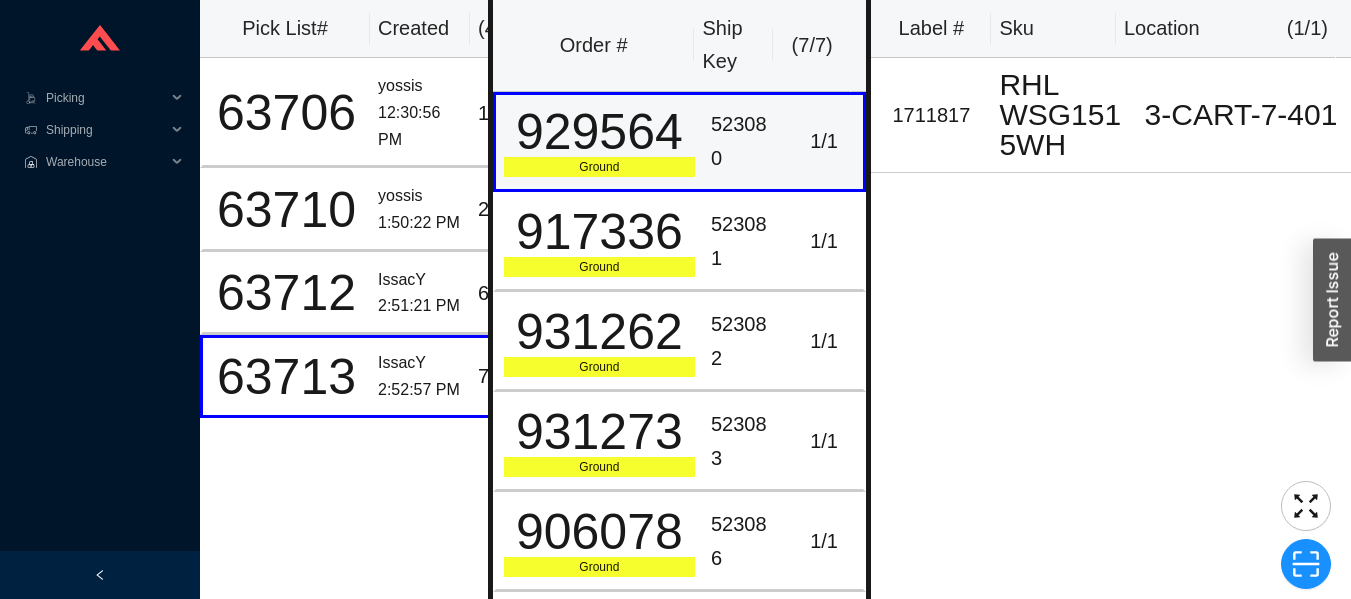 click on "Ground" at bounding box center [599, 267] 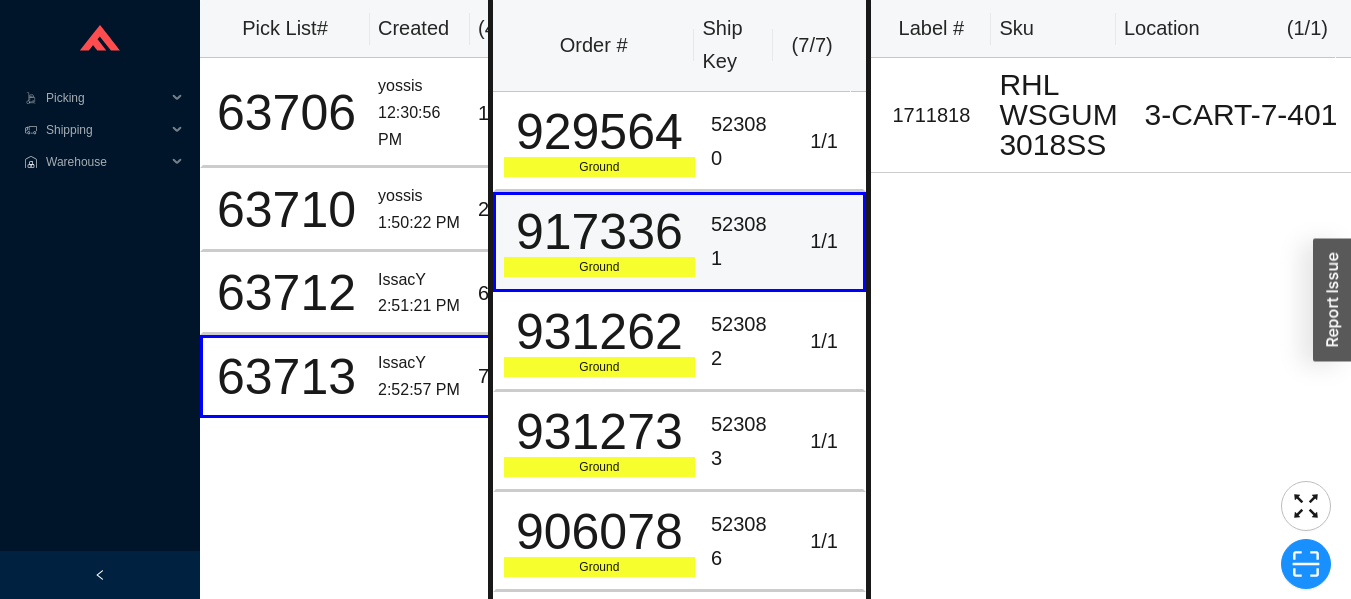 click on "931262" at bounding box center [599, 332] 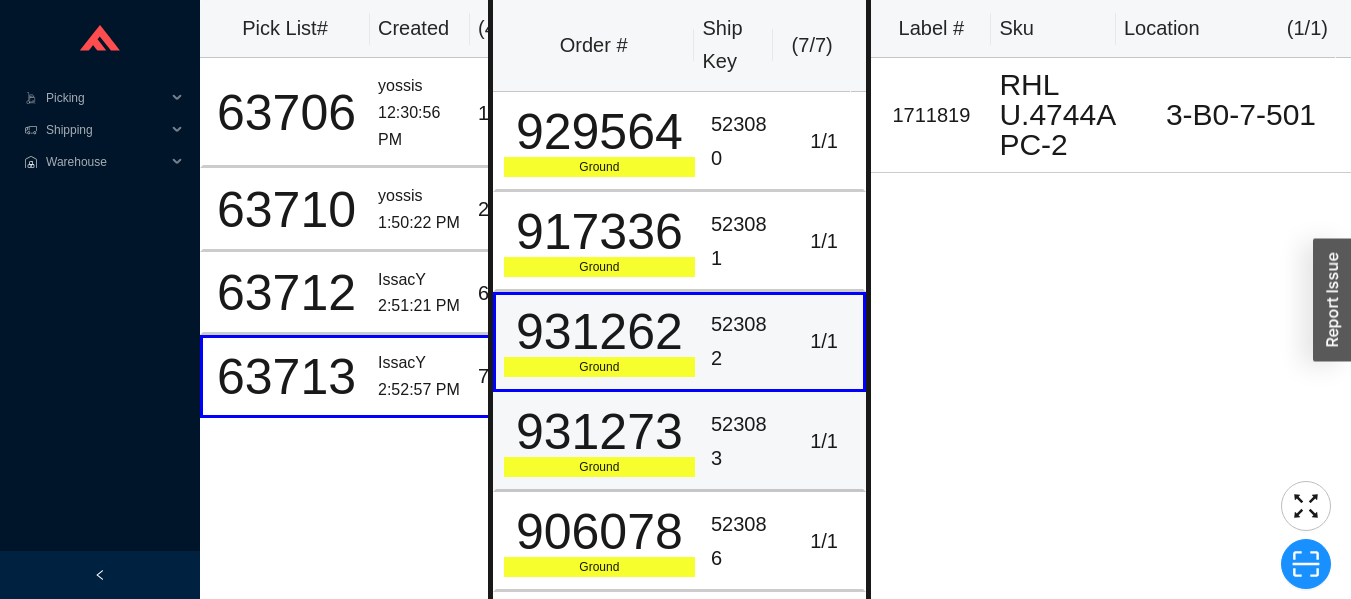 click on "931273" at bounding box center [599, 432] 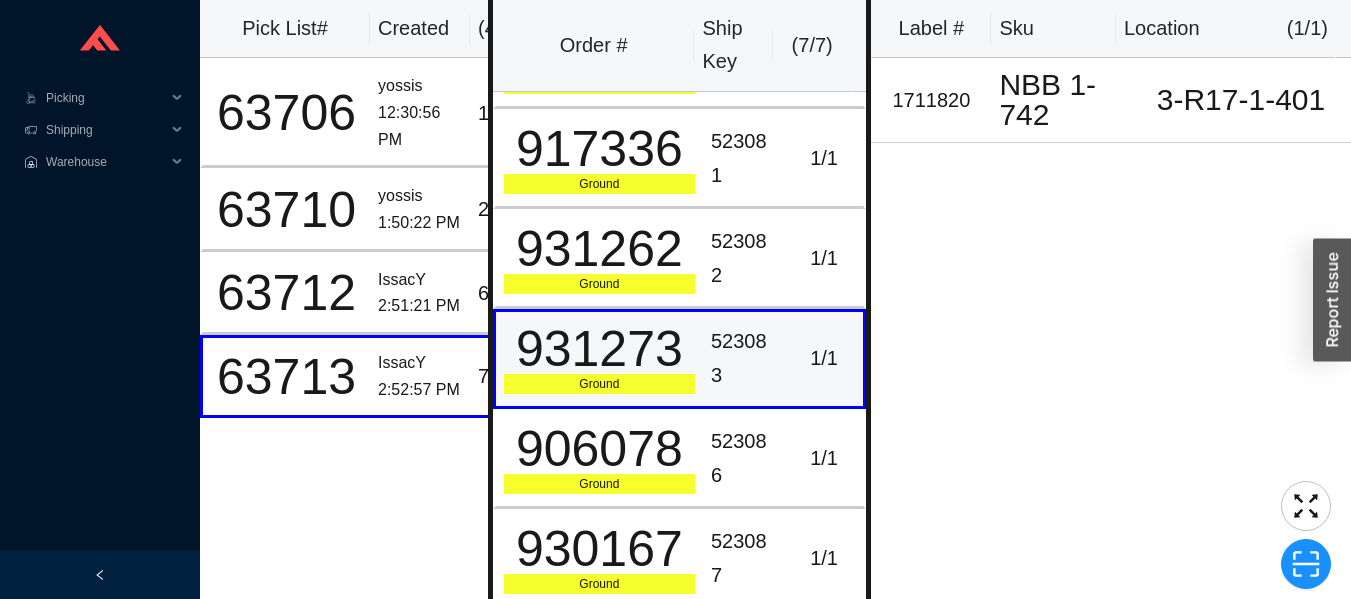 scroll, scrollTop: 161, scrollLeft: 0, axis: vertical 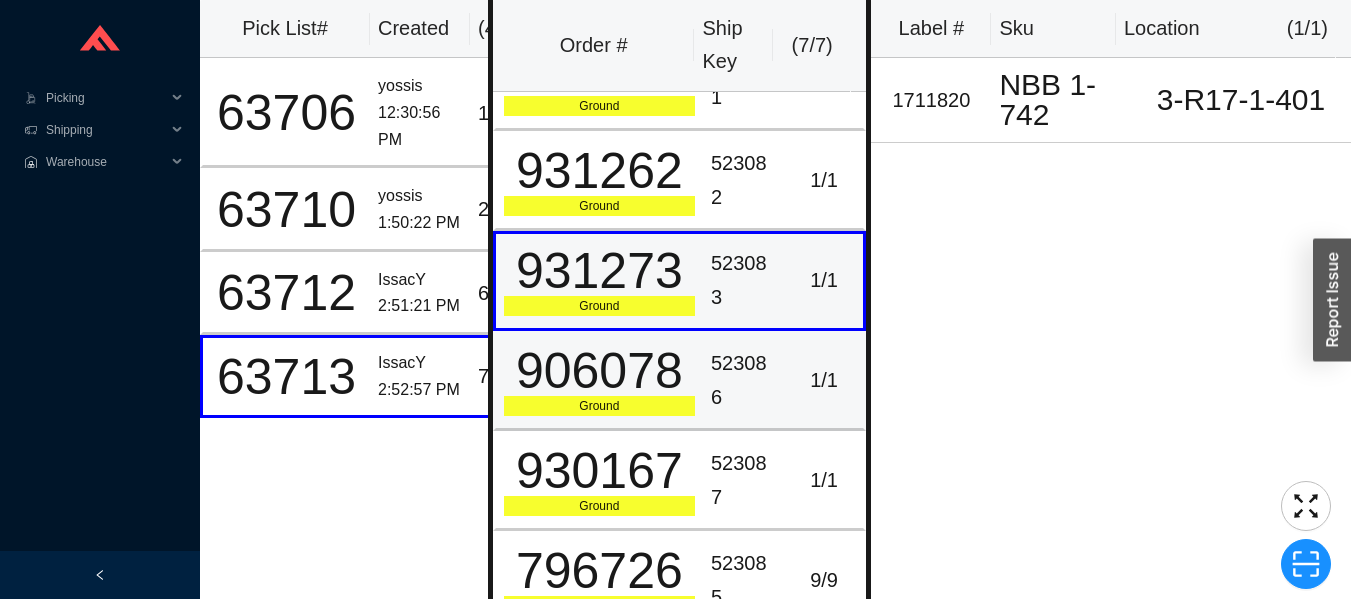 click on "906078" at bounding box center [599, 371] 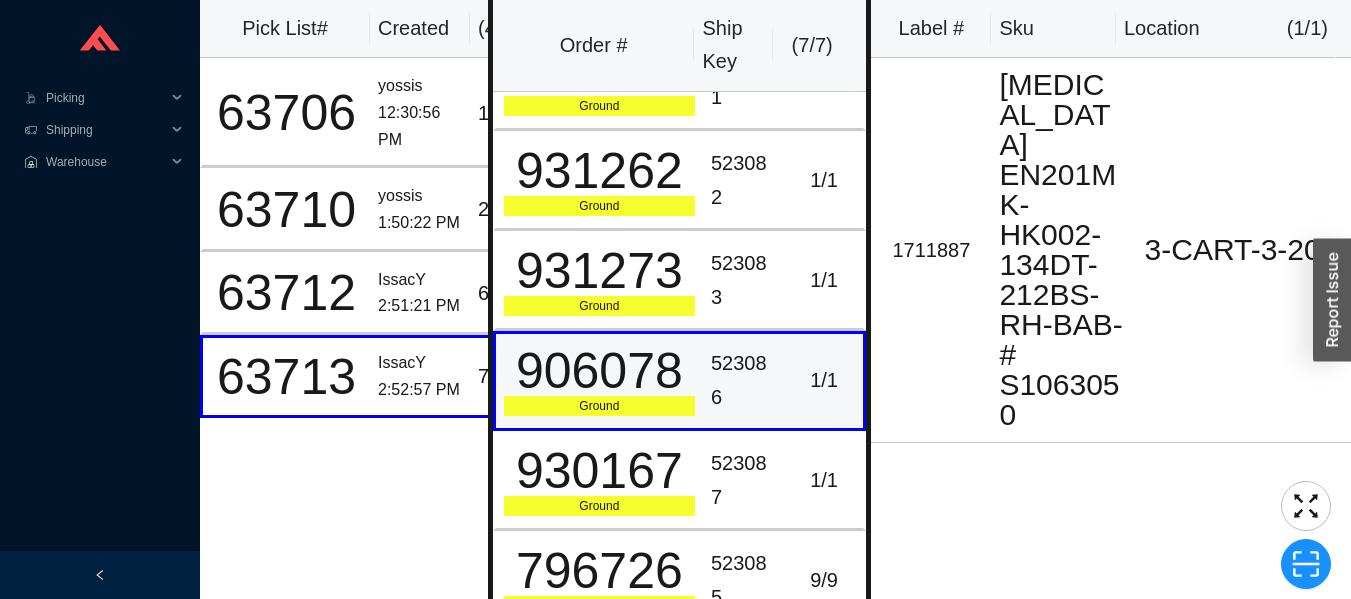 click on "930167" at bounding box center [599, 471] 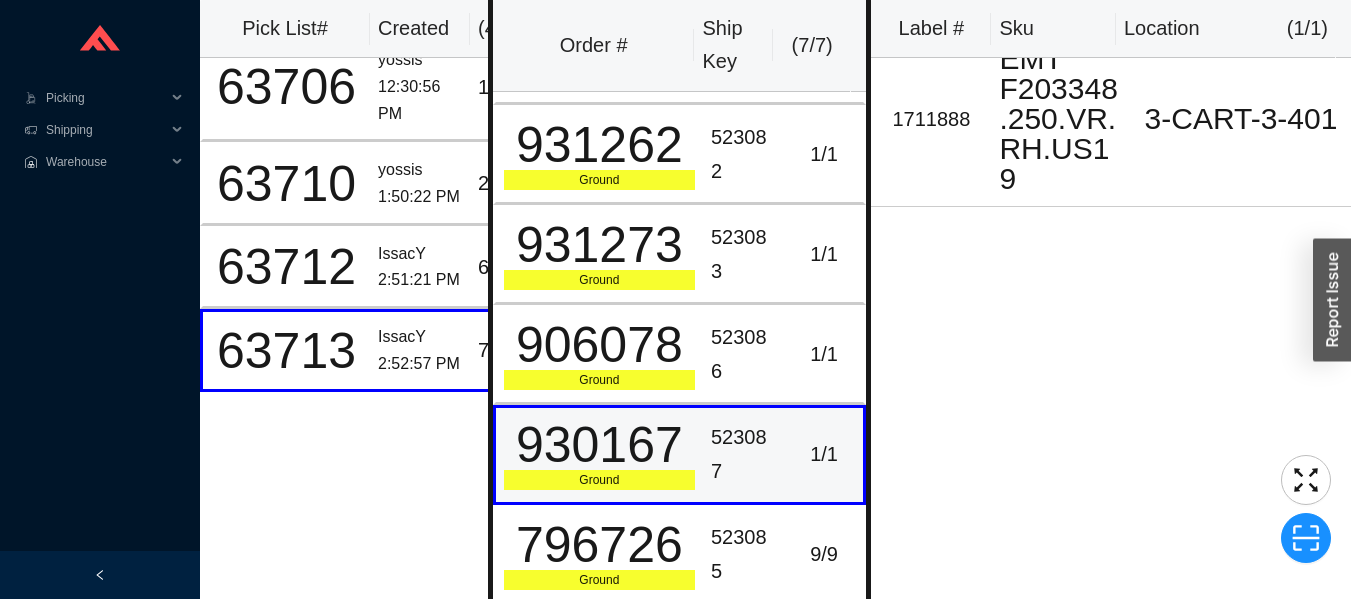 scroll, scrollTop: 32, scrollLeft: 0, axis: vertical 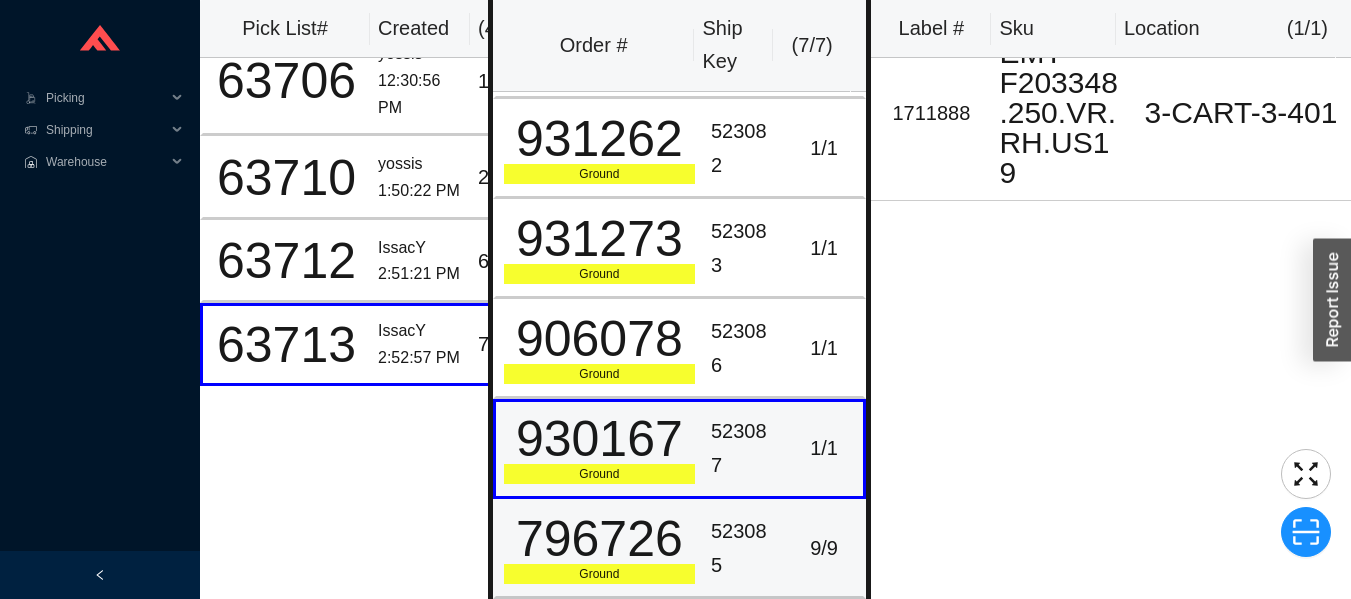click on "796726" at bounding box center (599, 539) 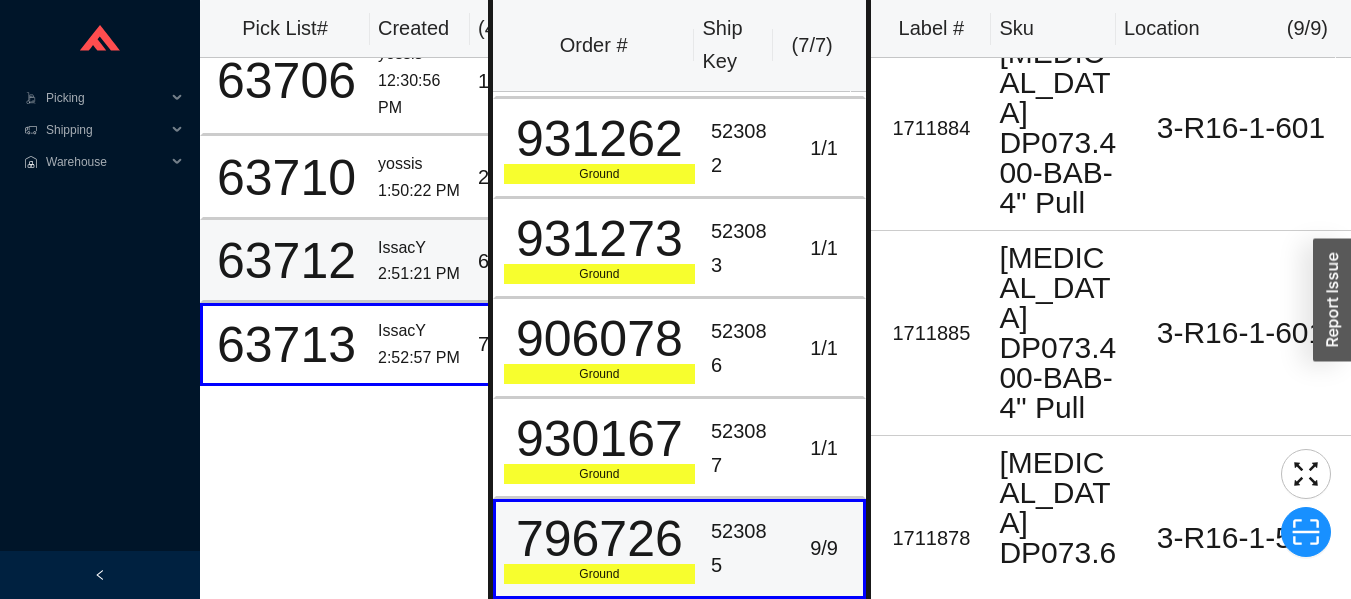 click on "63712" at bounding box center (286, 261) 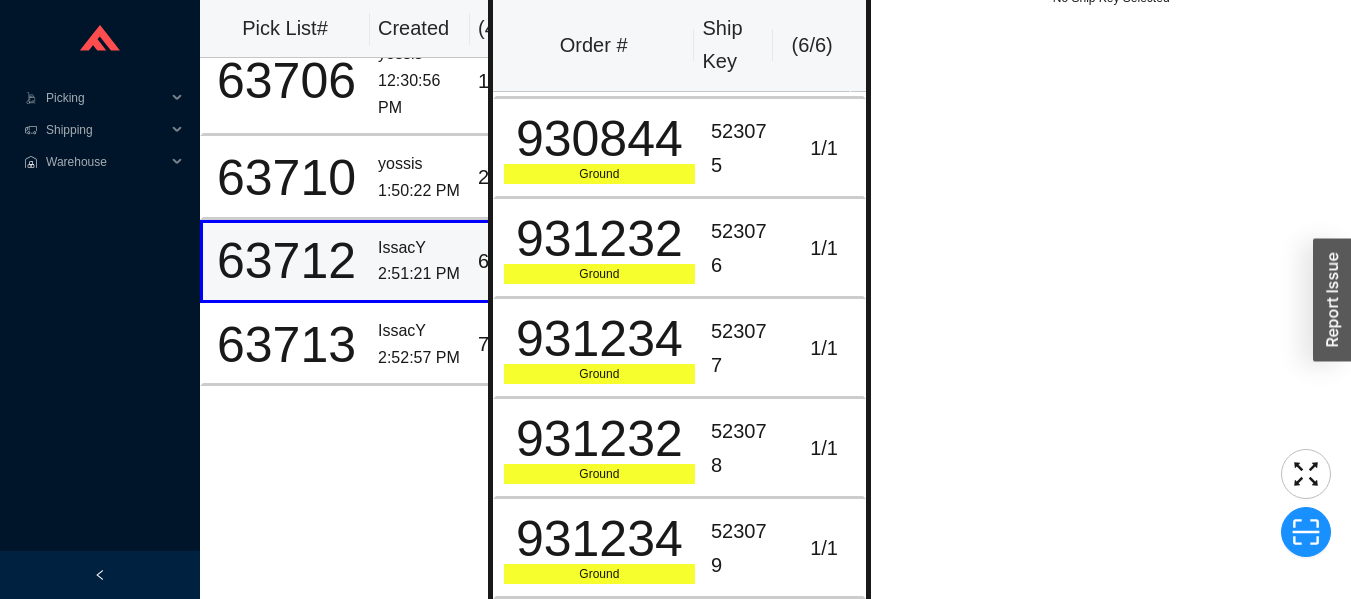 click on "930844" at bounding box center (599, 139) 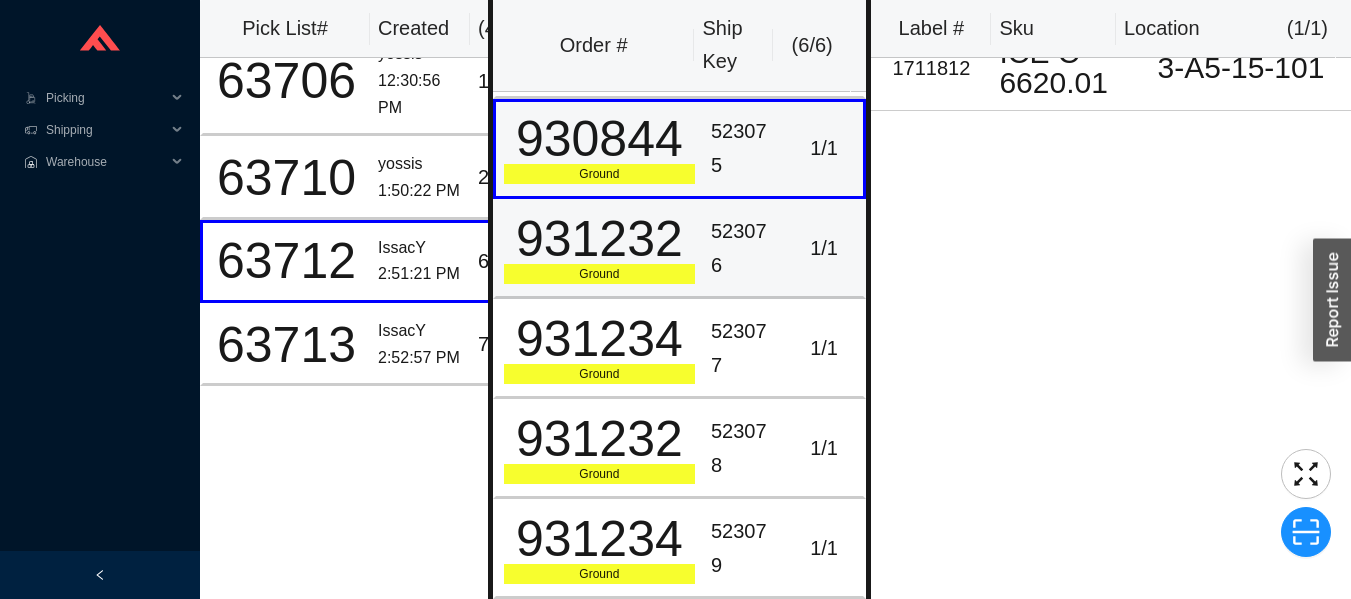 click on "Ground" at bounding box center [599, 274] 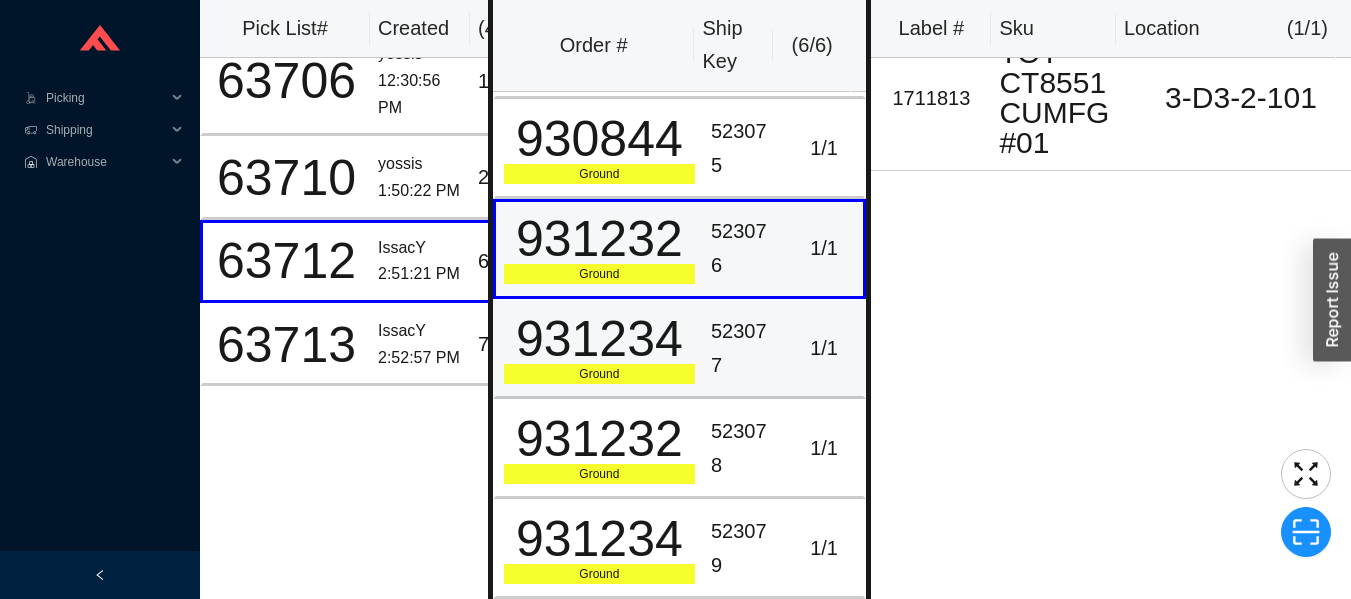 click on "931234" at bounding box center (599, 339) 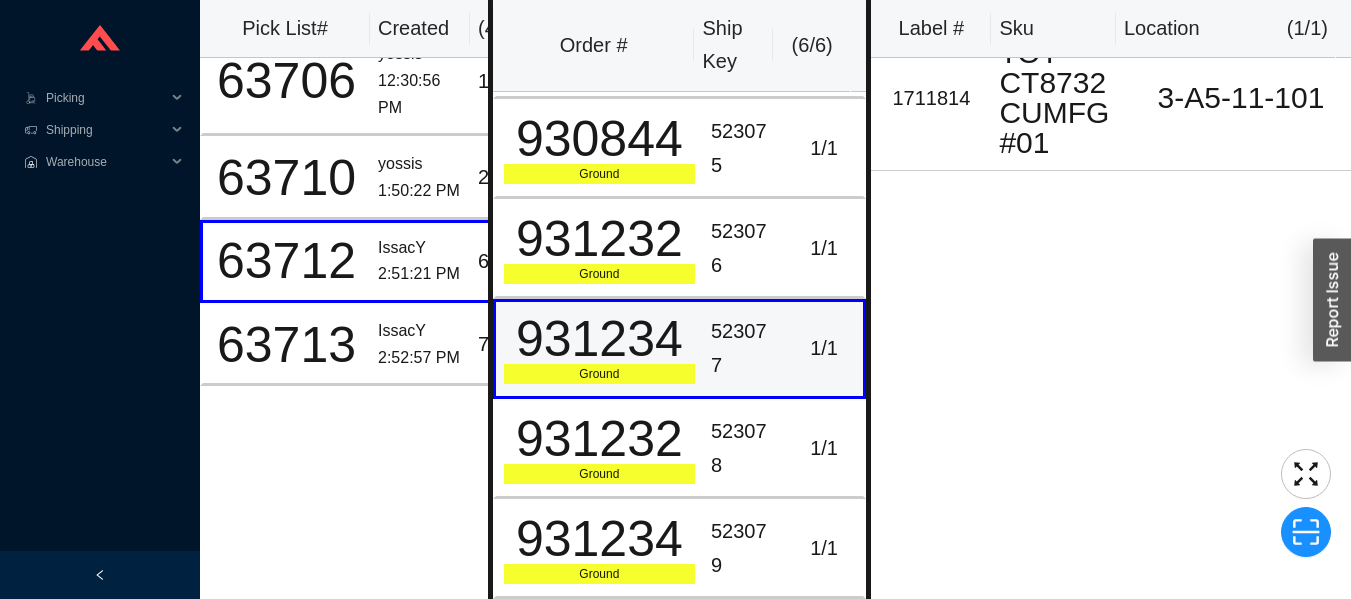 click on "931232" at bounding box center (599, 239) 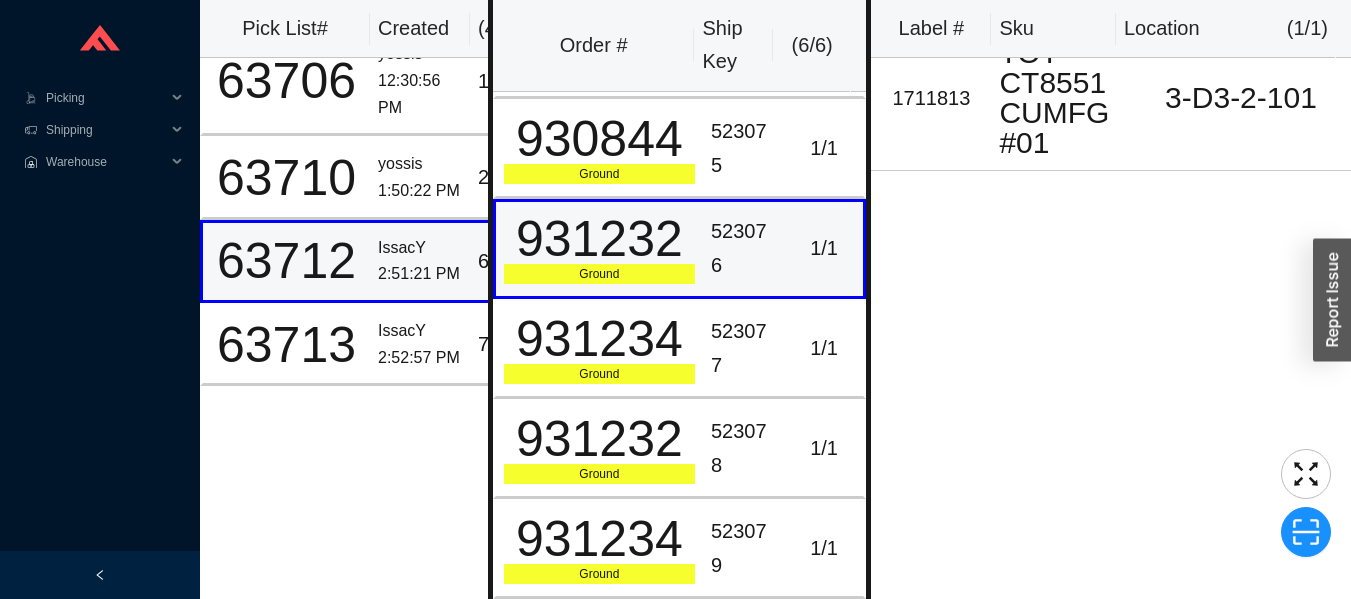 click on "63712" at bounding box center [286, 261] 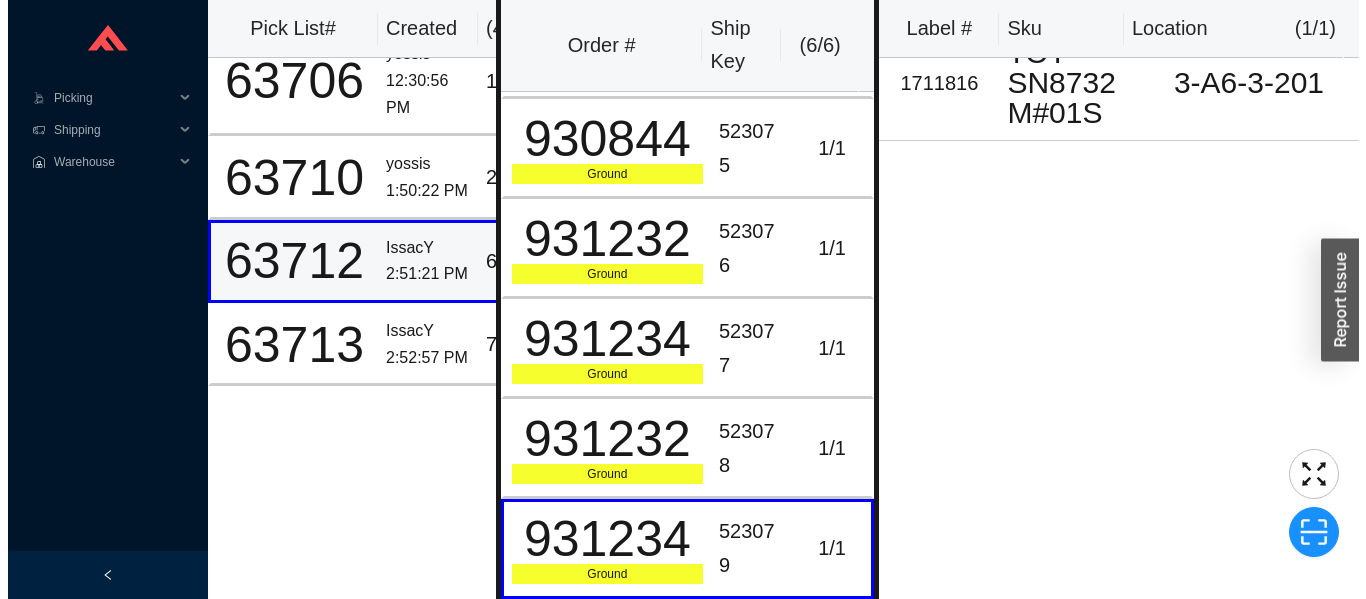 scroll, scrollTop: 0, scrollLeft: 0, axis: both 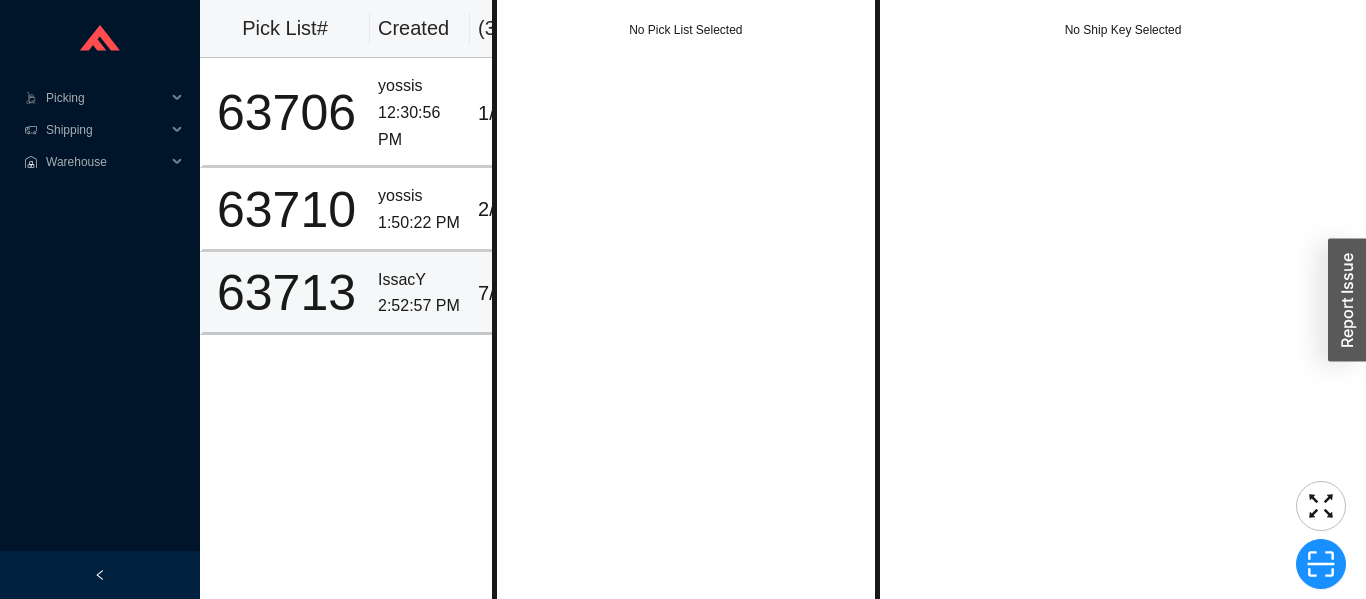 click on "63713" at bounding box center [286, 293] 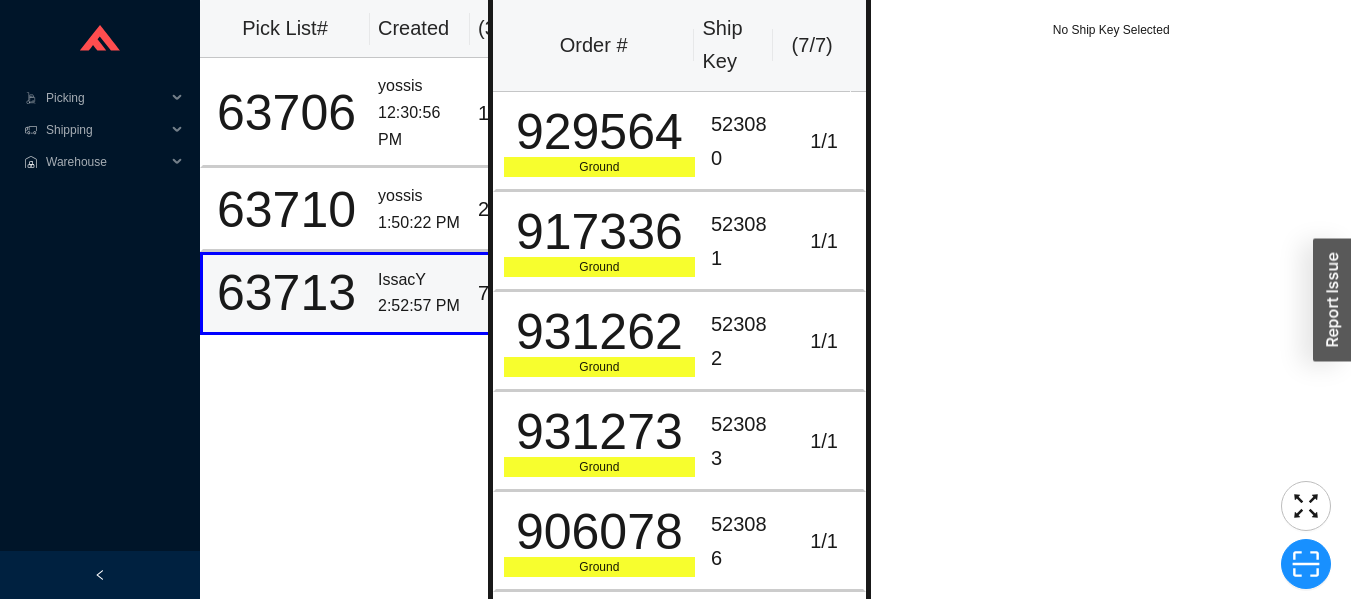 click on "929564" at bounding box center [599, 132] 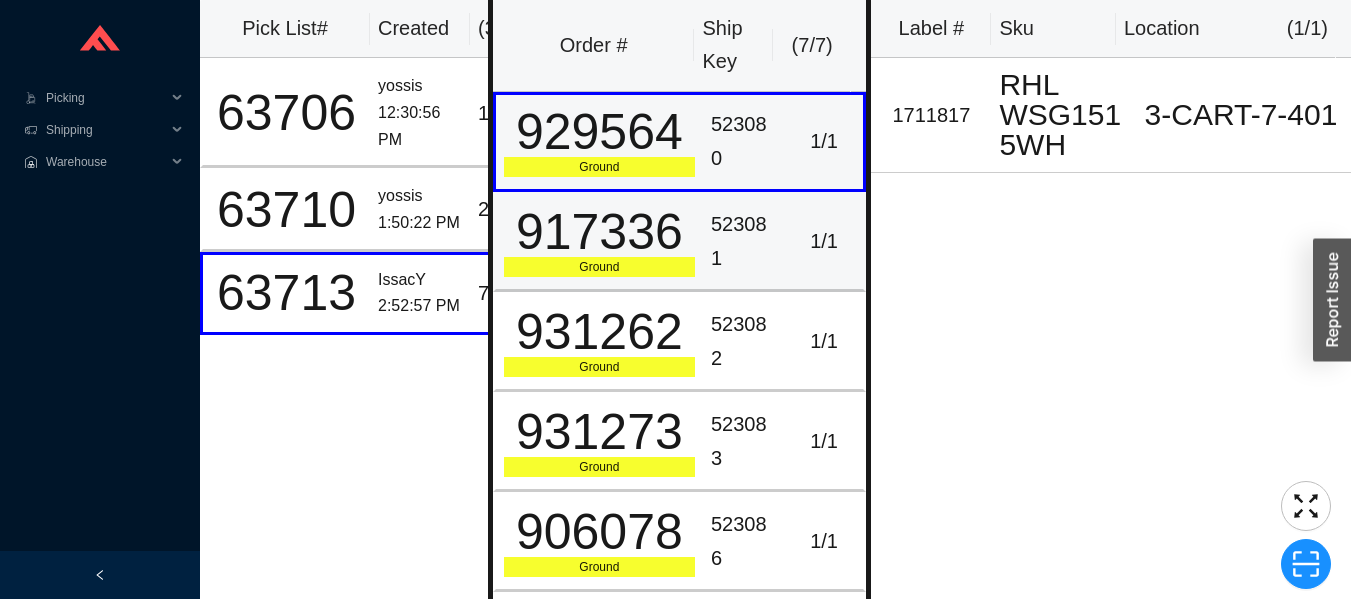 click on "523081" at bounding box center [744, 242] 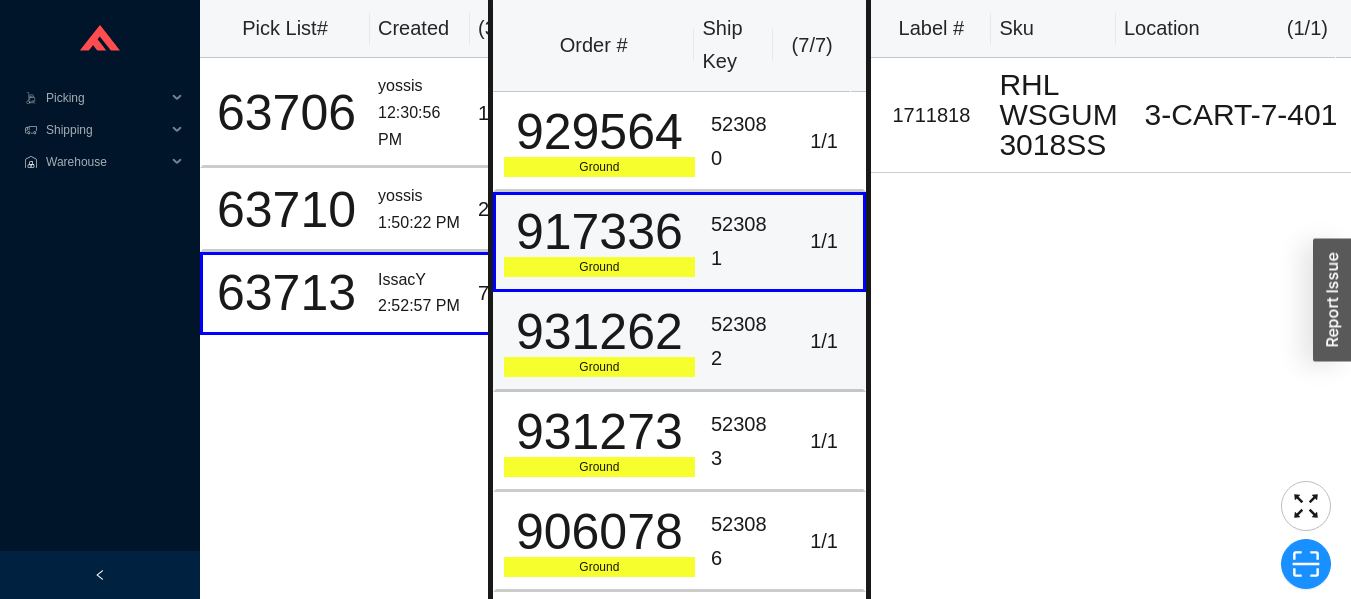click on "523082" at bounding box center [744, 341] 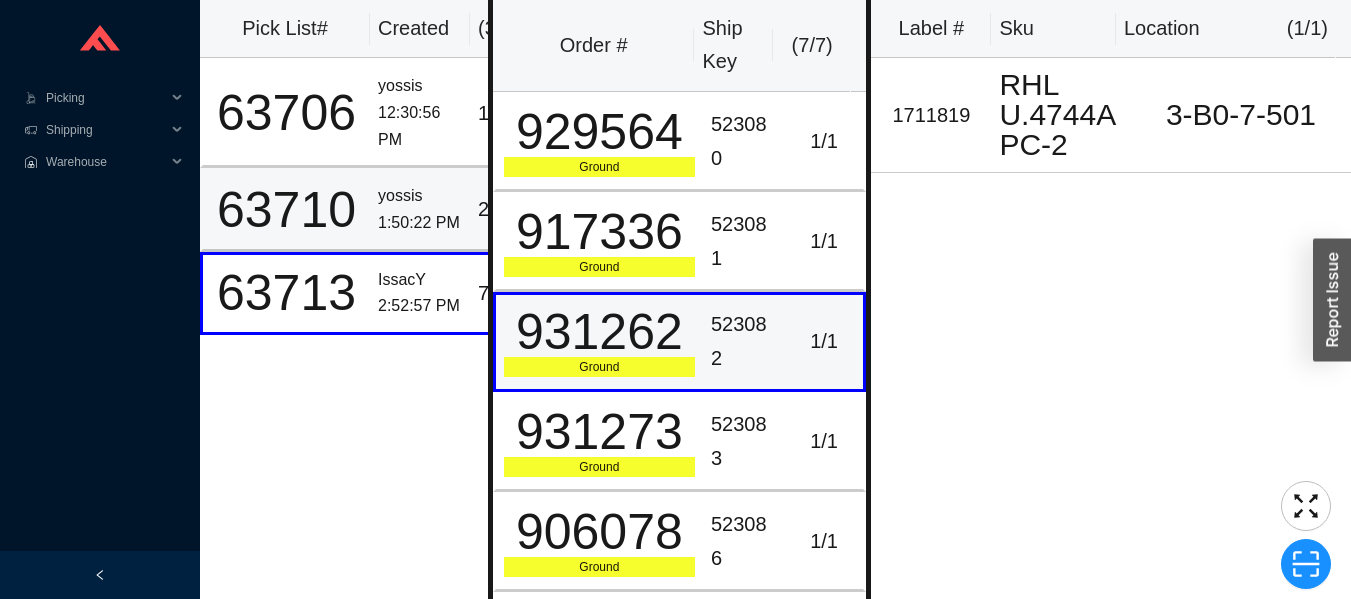 click on "yossis" at bounding box center [420, 196] 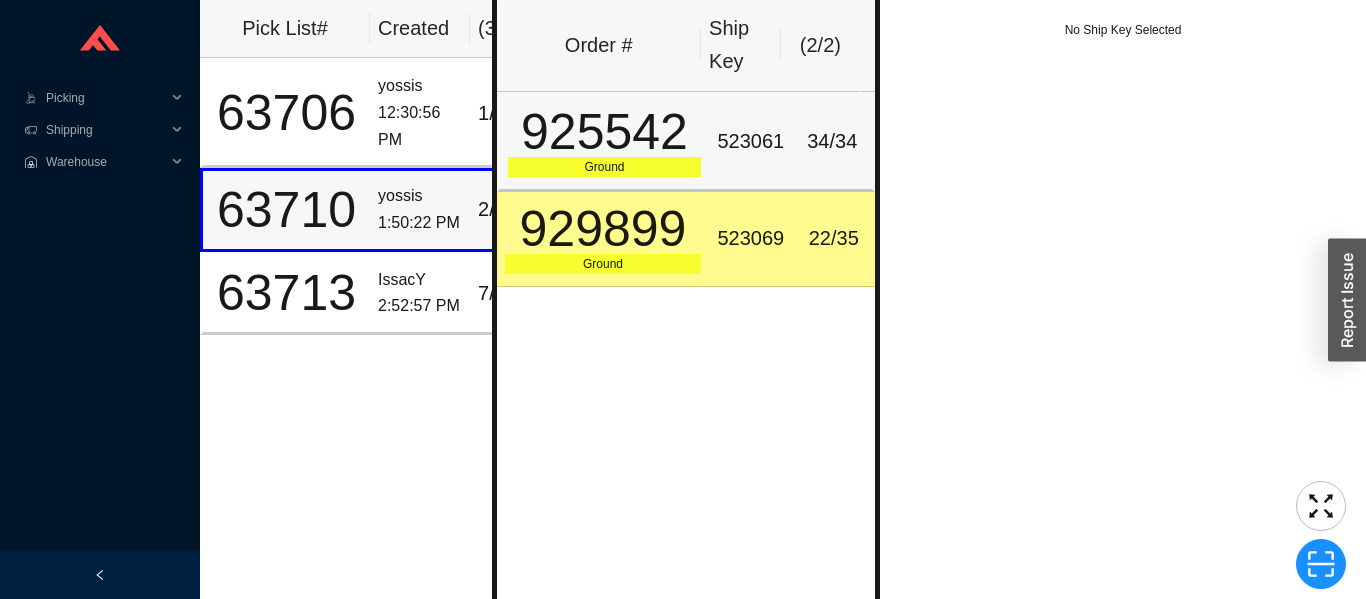 click on "925542" at bounding box center [605, 132] 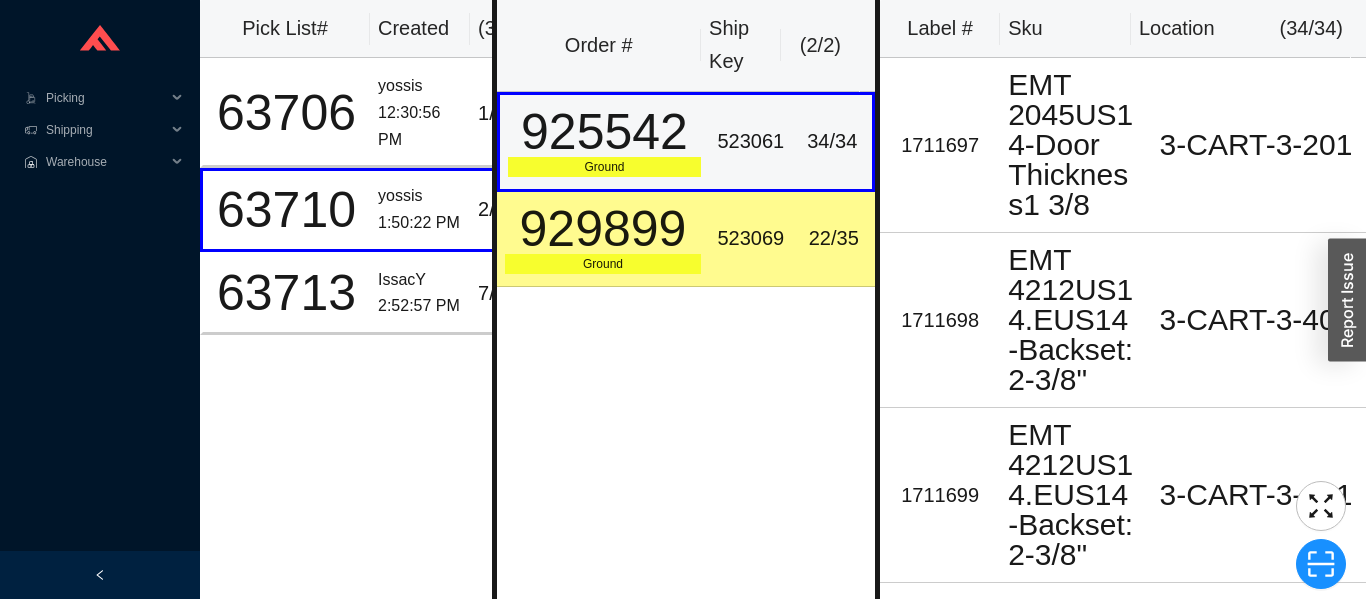 click on "523069" at bounding box center (750, 239) 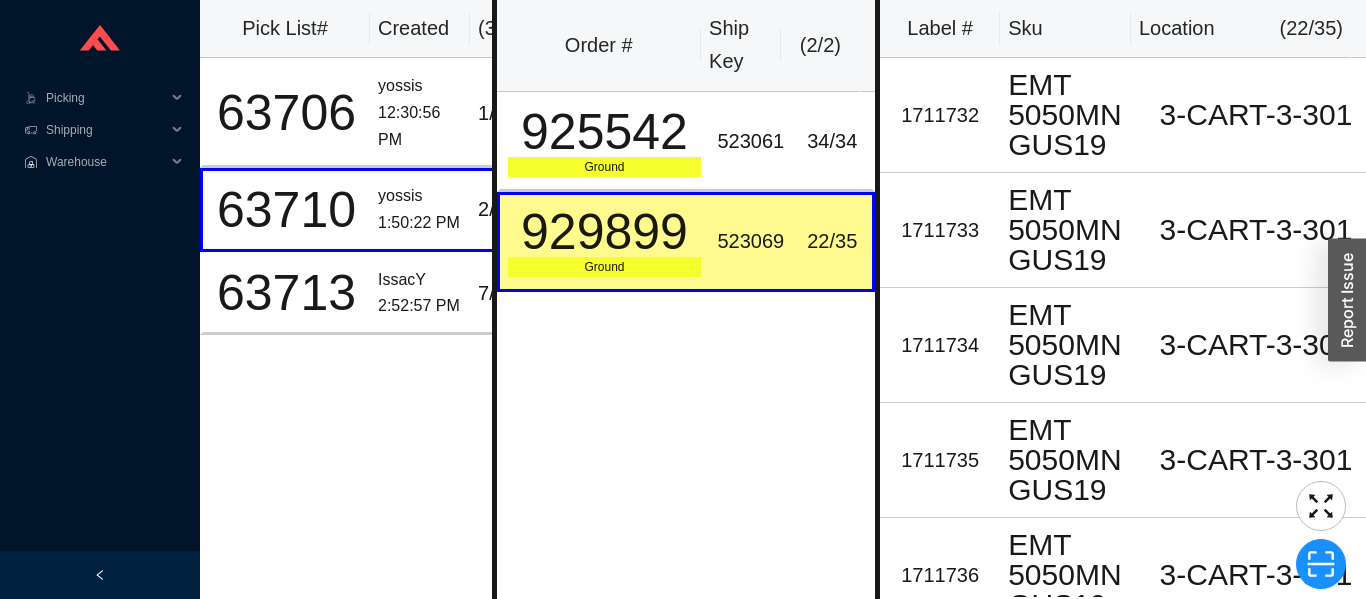 click on "12:30:56 PM" at bounding box center [420, 126] 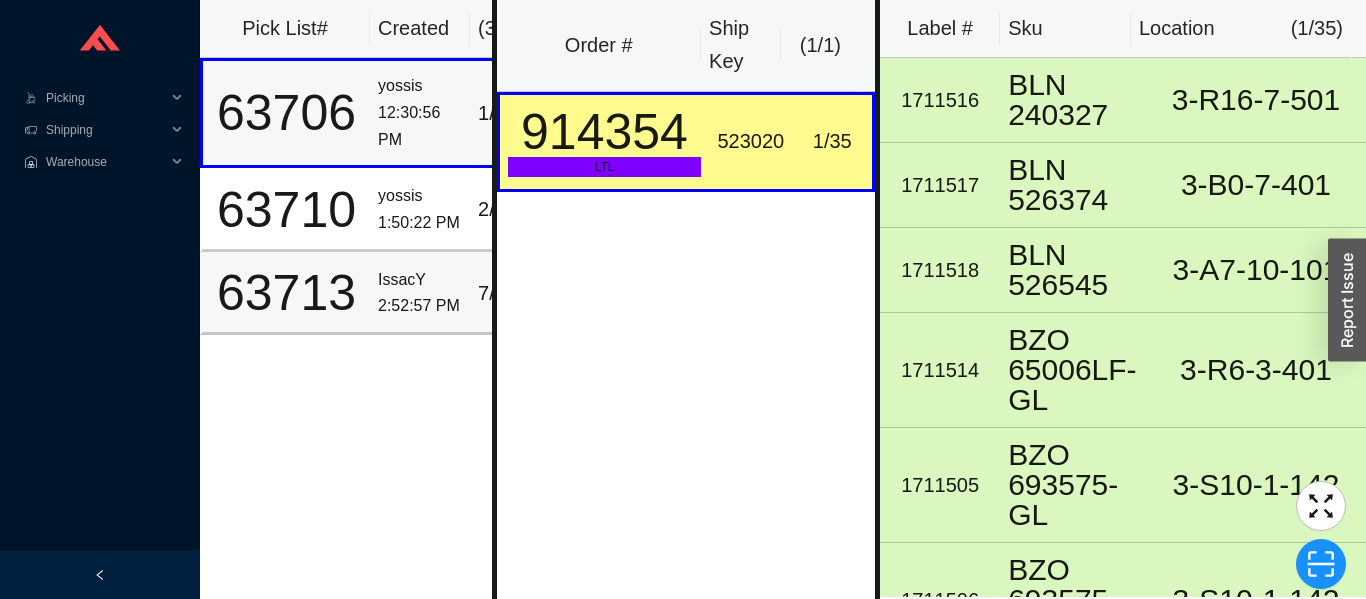 click on "2:52:57 PM" at bounding box center (420, 306) 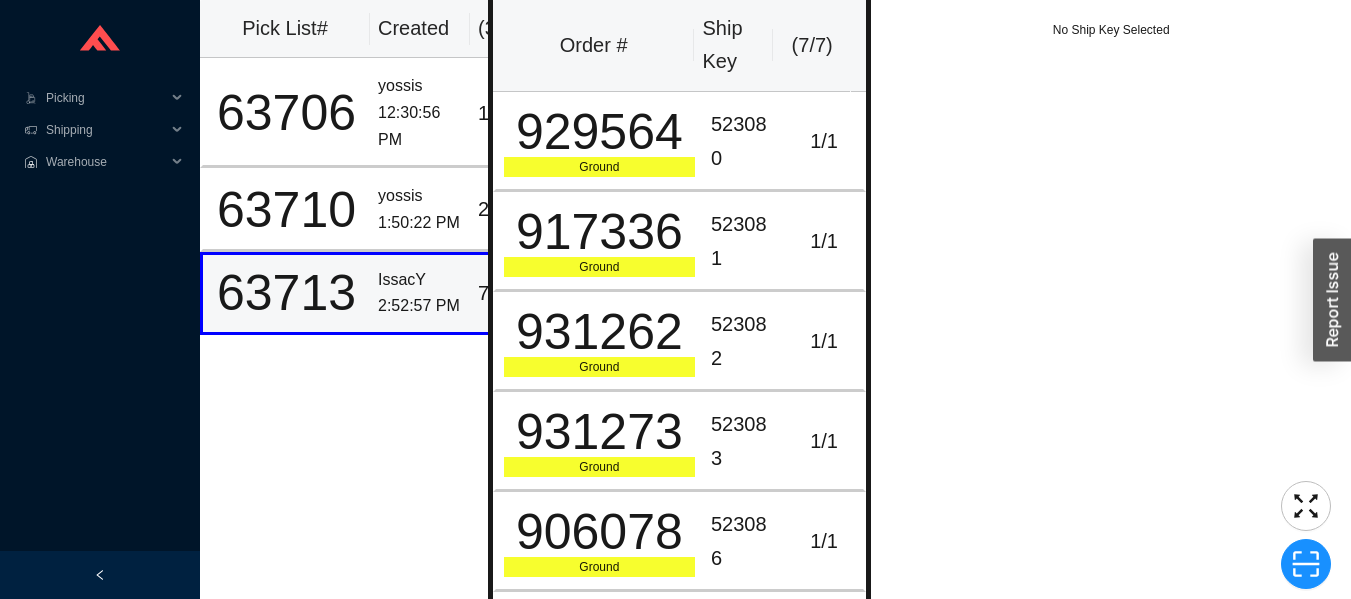click on "523083" at bounding box center [744, 442] 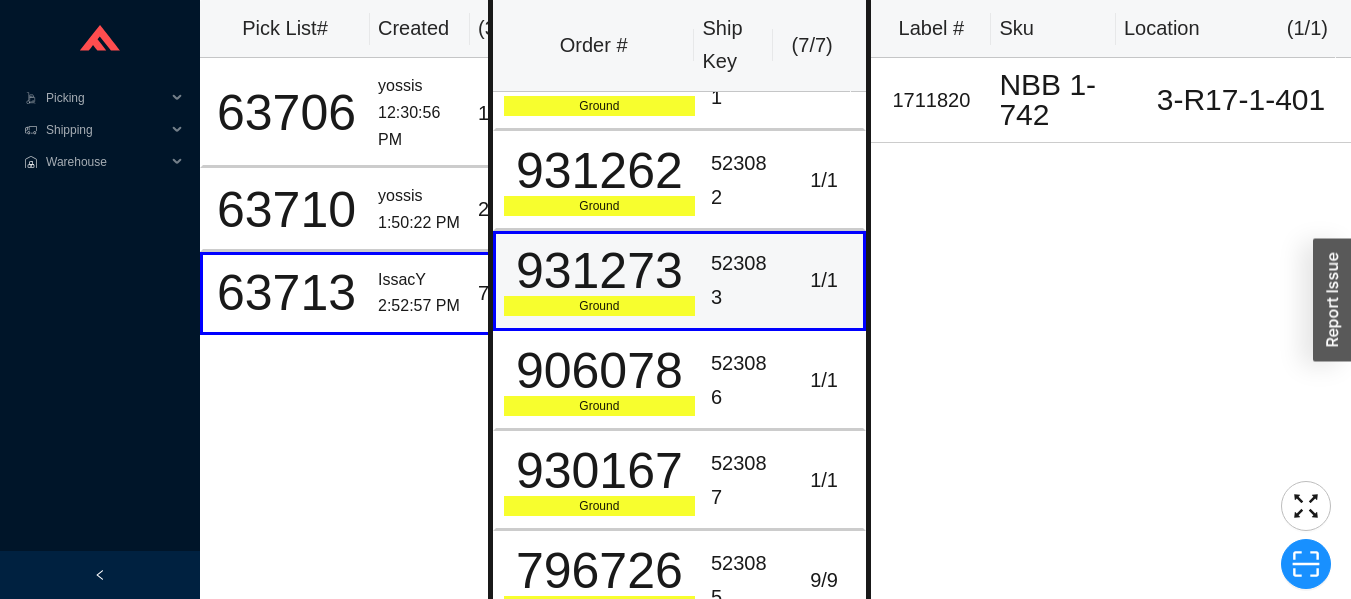 scroll, scrollTop: 0, scrollLeft: 0, axis: both 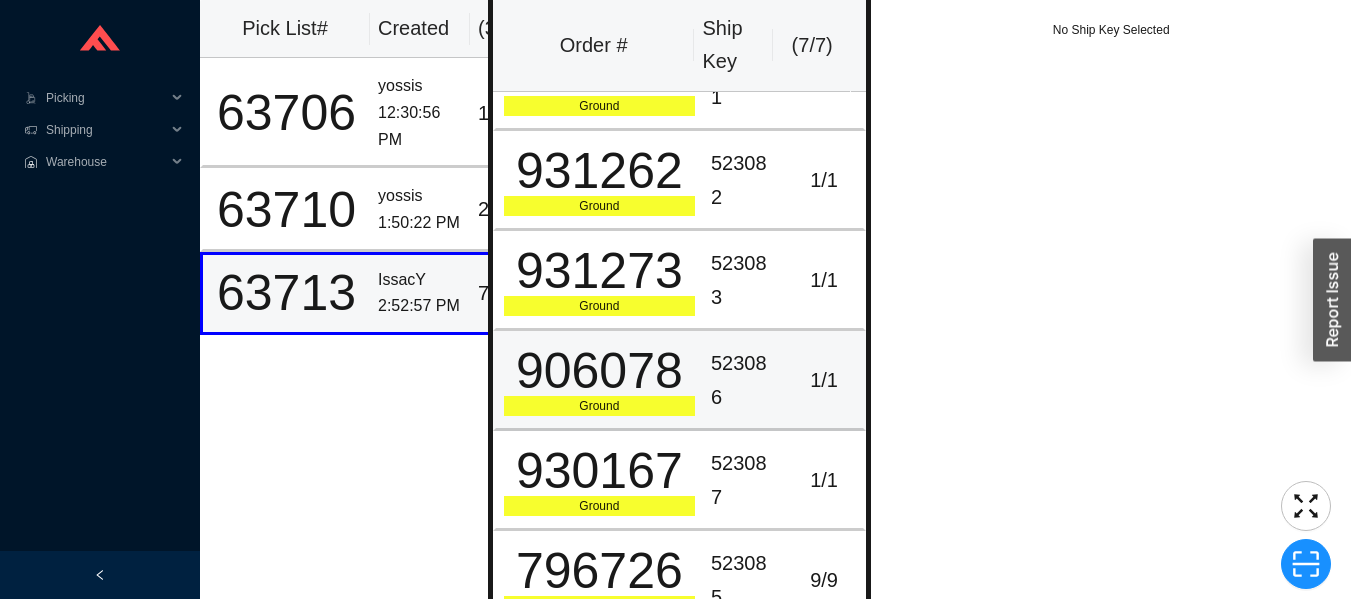 click on "906078" at bounding box center [599, 371] 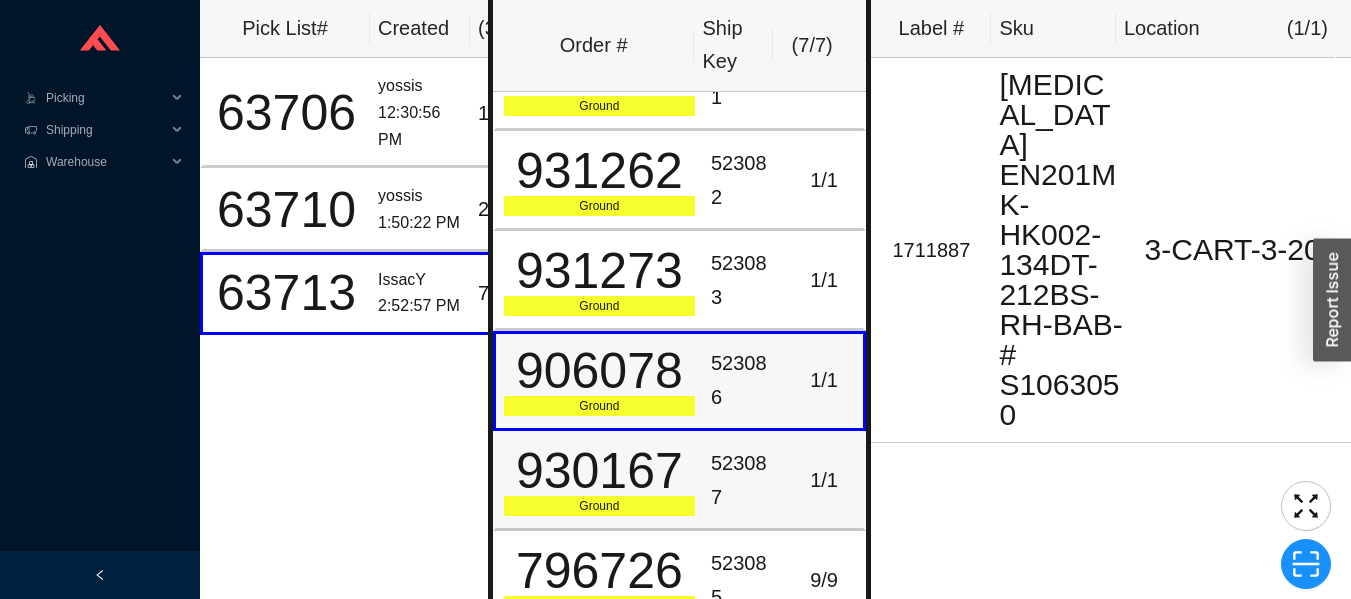 click on "523087" at bounding box center [744, 480] 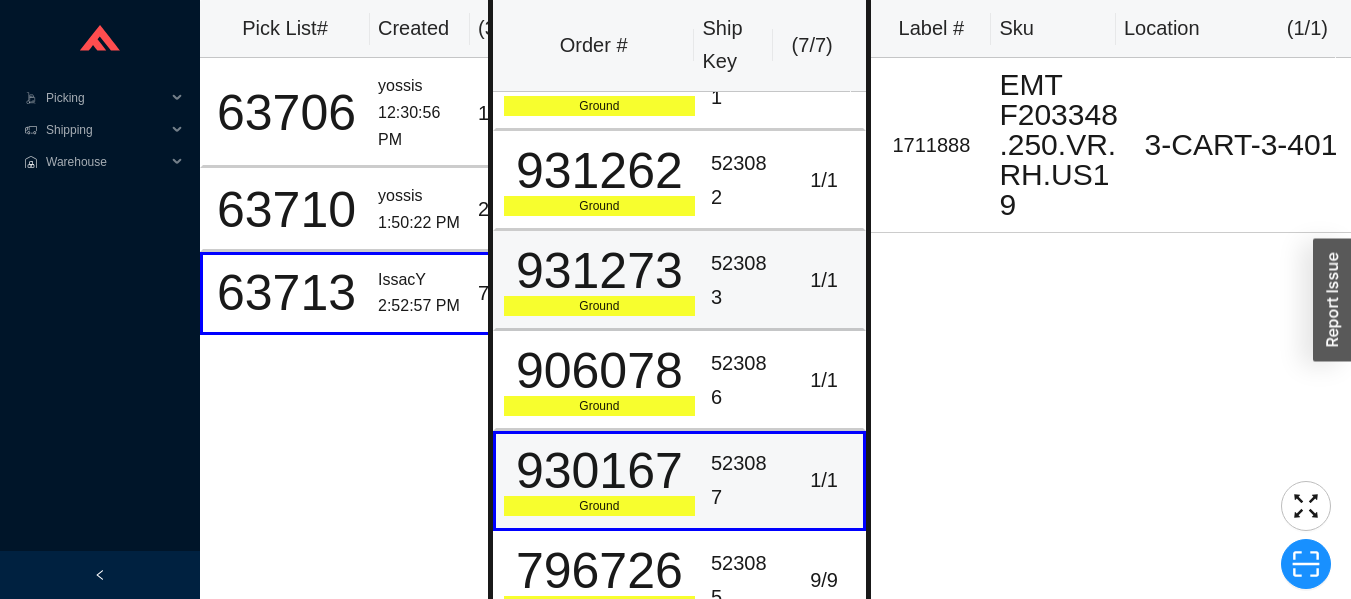 click on "931273" at bounding box center (599, 271) 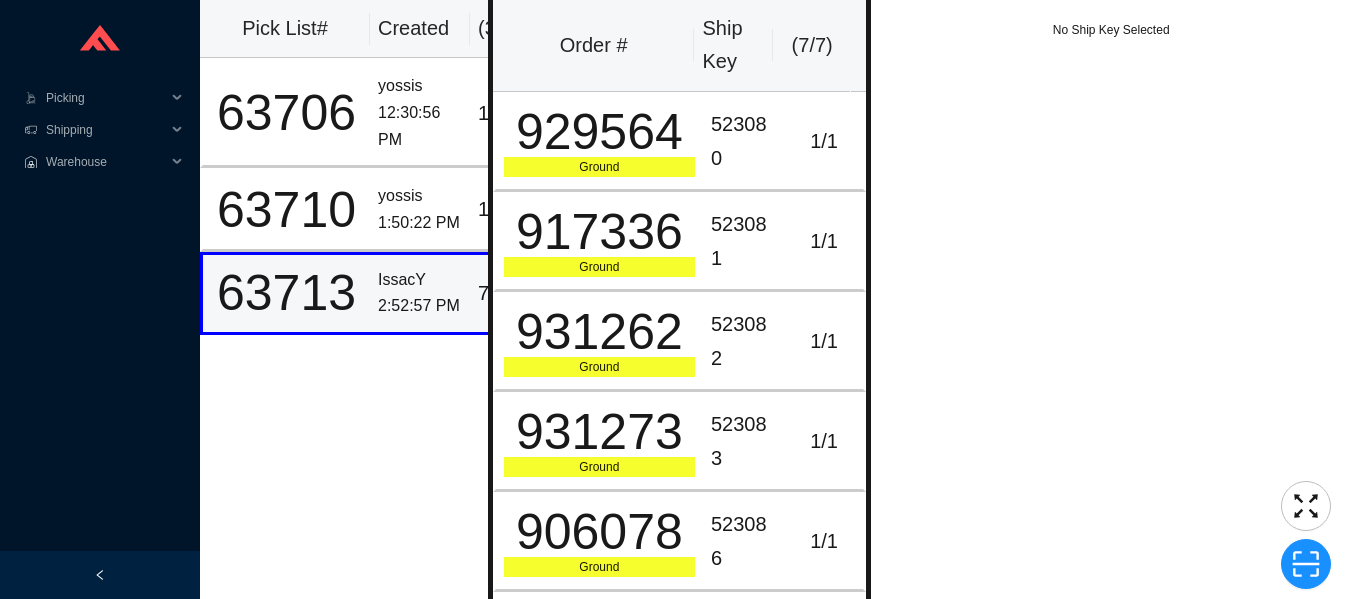 scroll, scrollTop: 0, scrollLeft: 0, axis: both 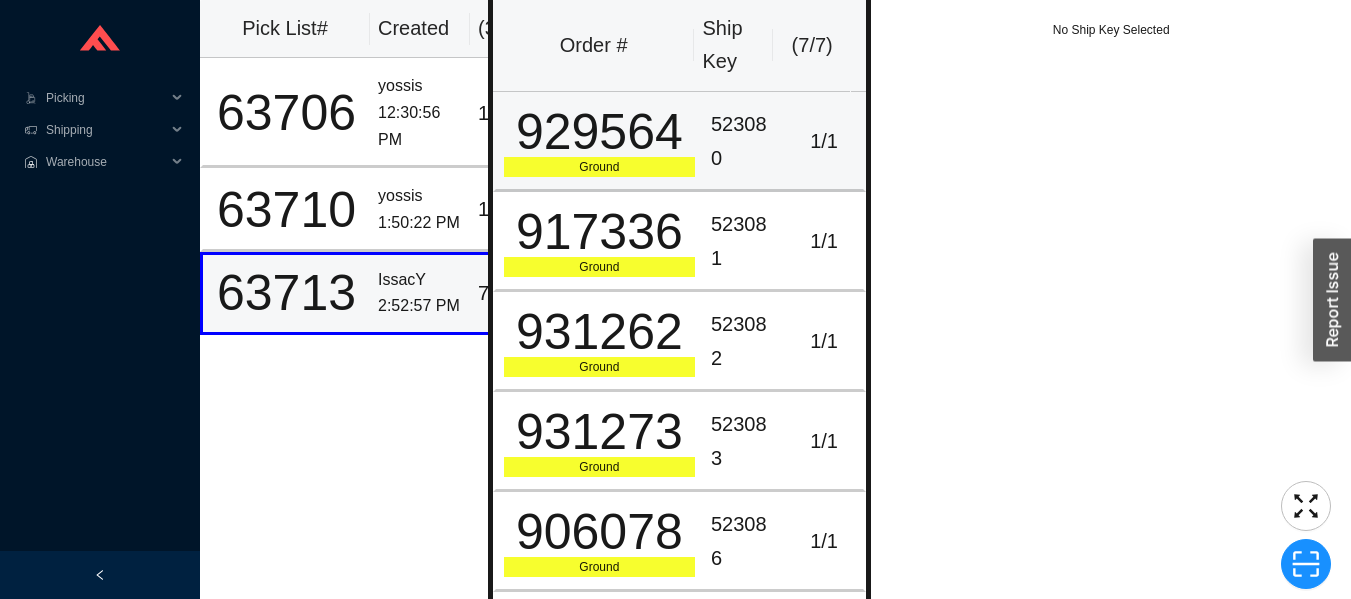 click on "523080" at bounding box center [744, 141] 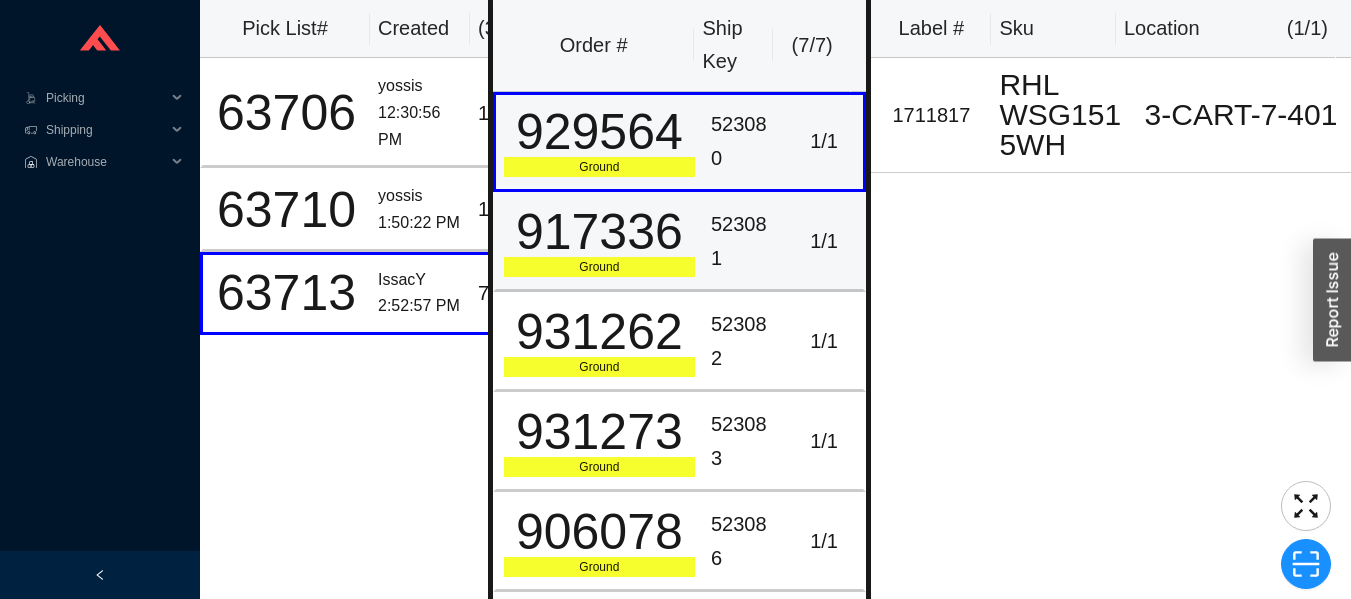 click on "523081" at bounding box center (744, 241) 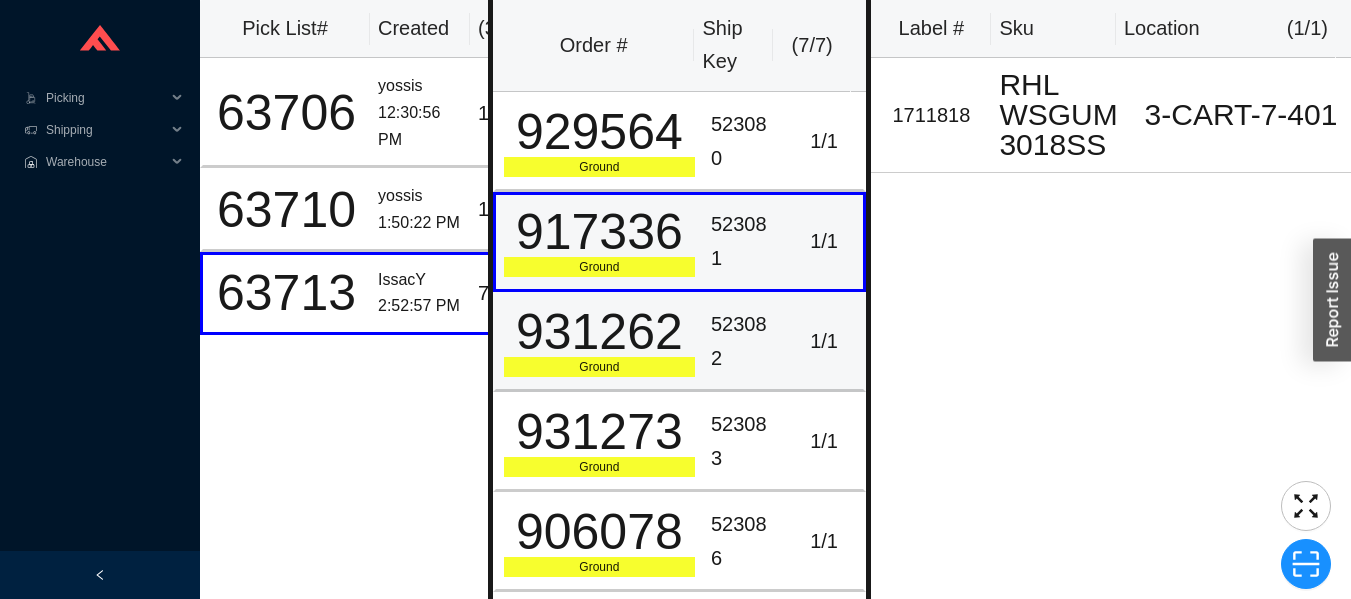 click on "523082" at bounding box center (744, 342) 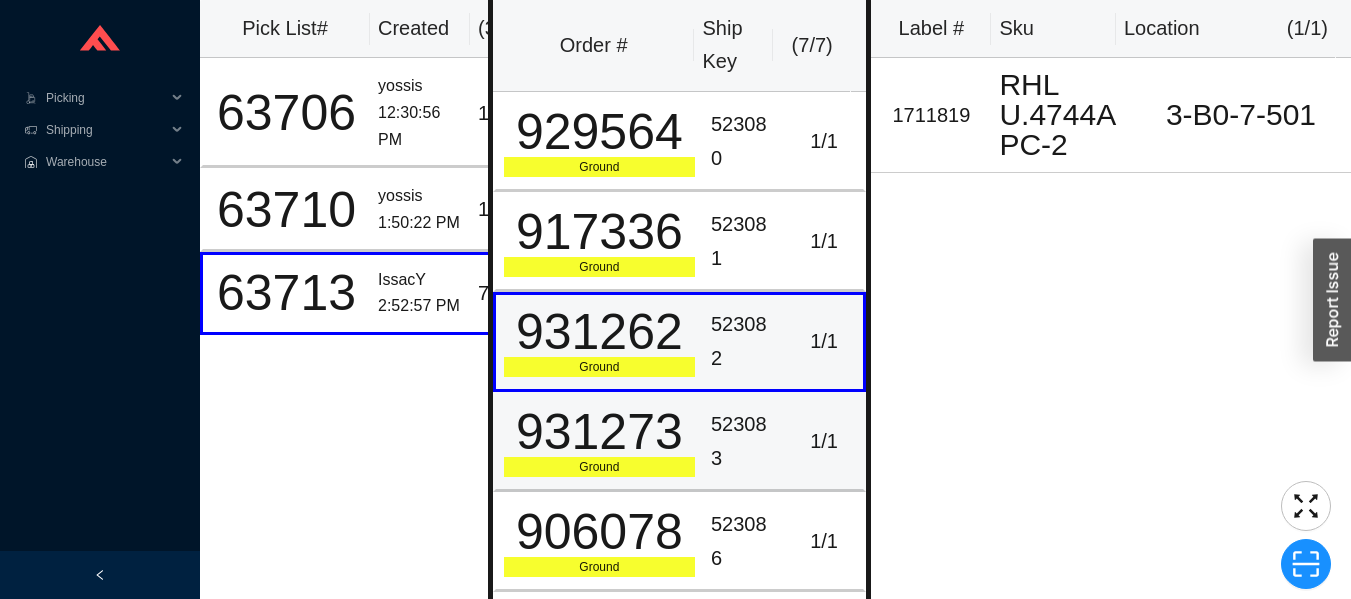 click on "523083" at bounding box center [744, 442] 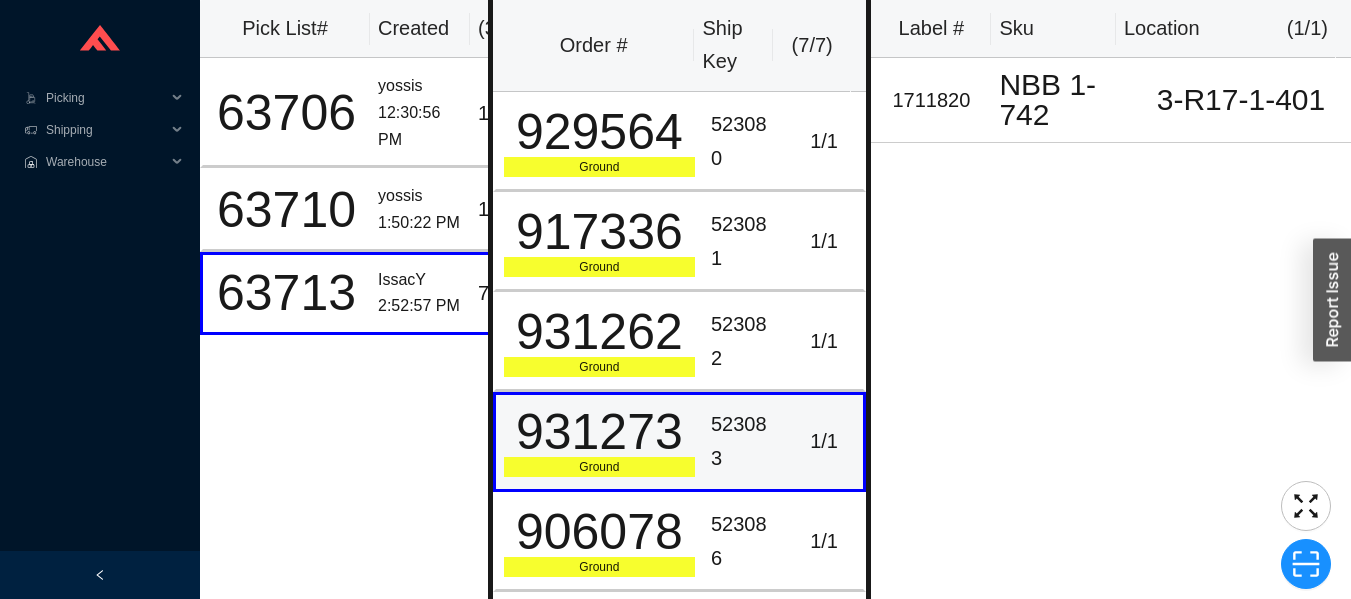 click on "523083" at bounding box center [744, 441] 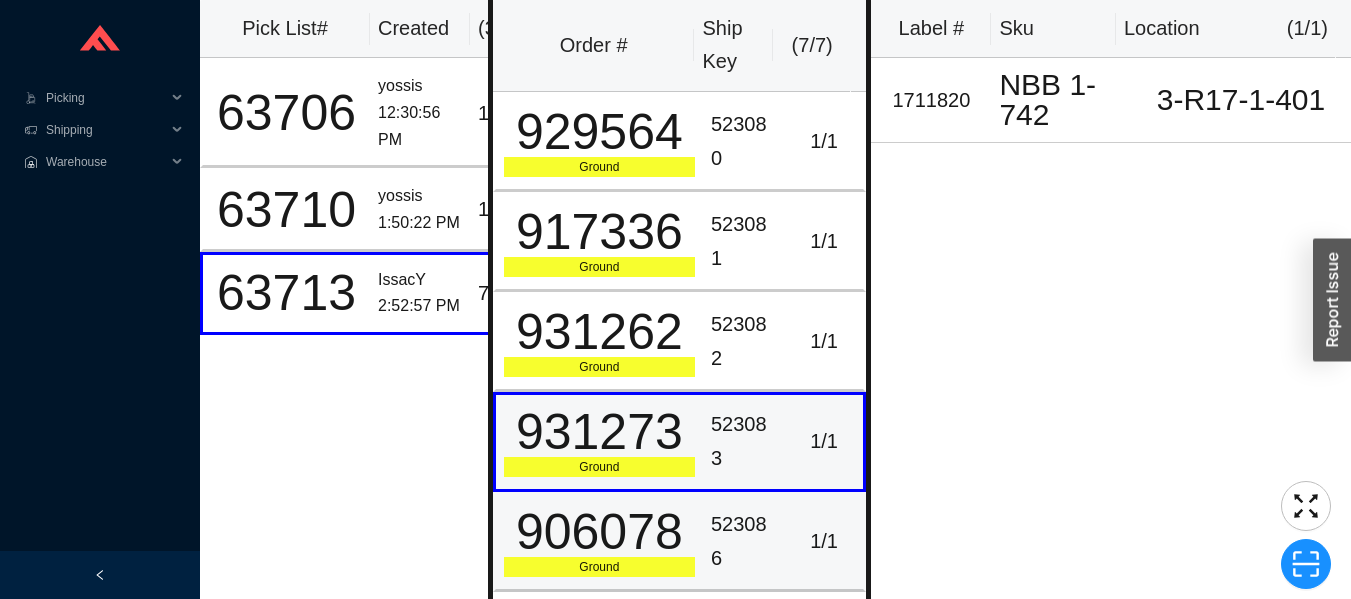 click on "523086" at bounding box center [744, 541] 